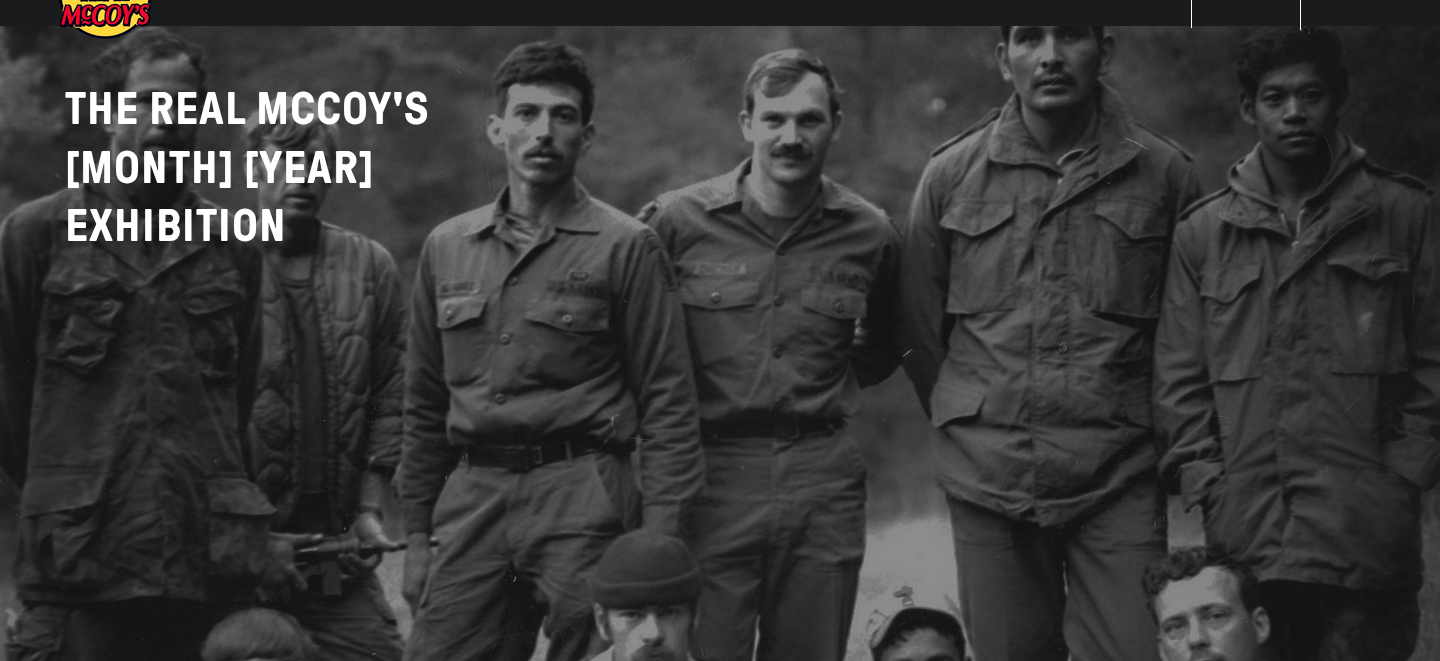 scroll, scrollTop: 57, scrollLeft: 0, axis: vertical 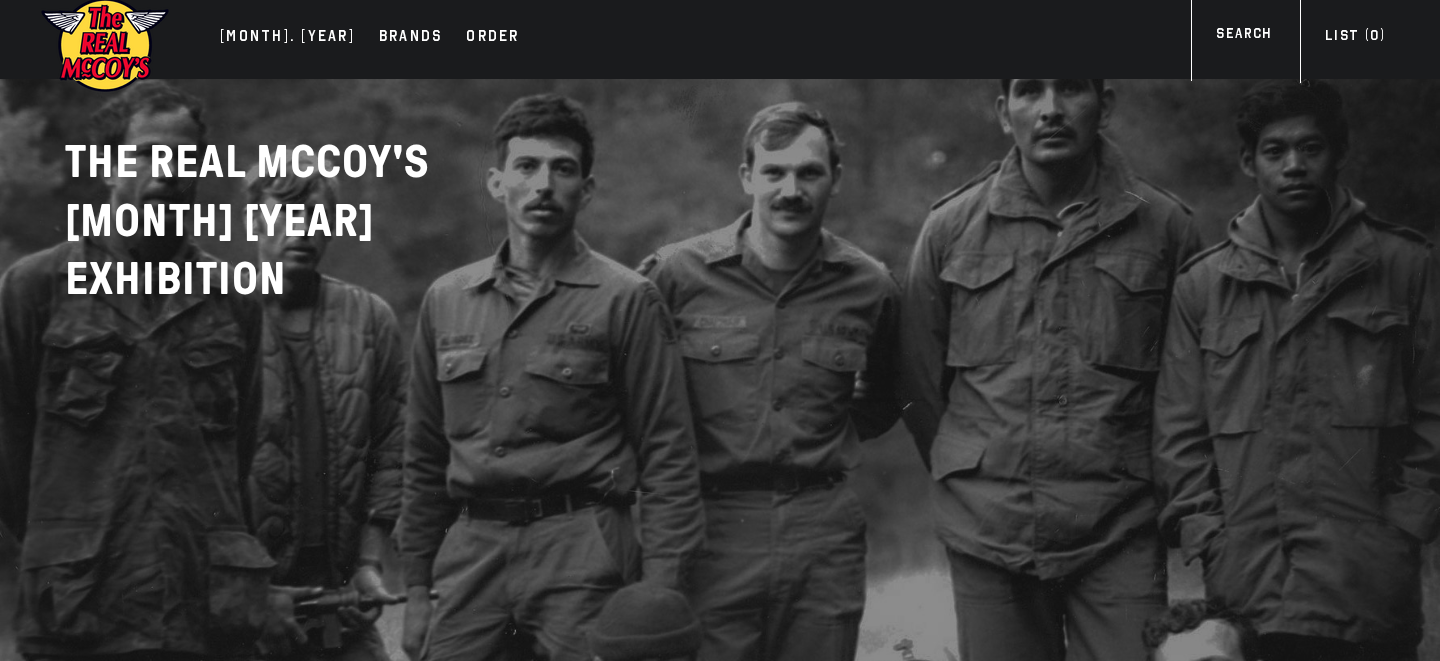 click on "JULY. 2025
Brands
Order
More" at bounding box center (720, 32) 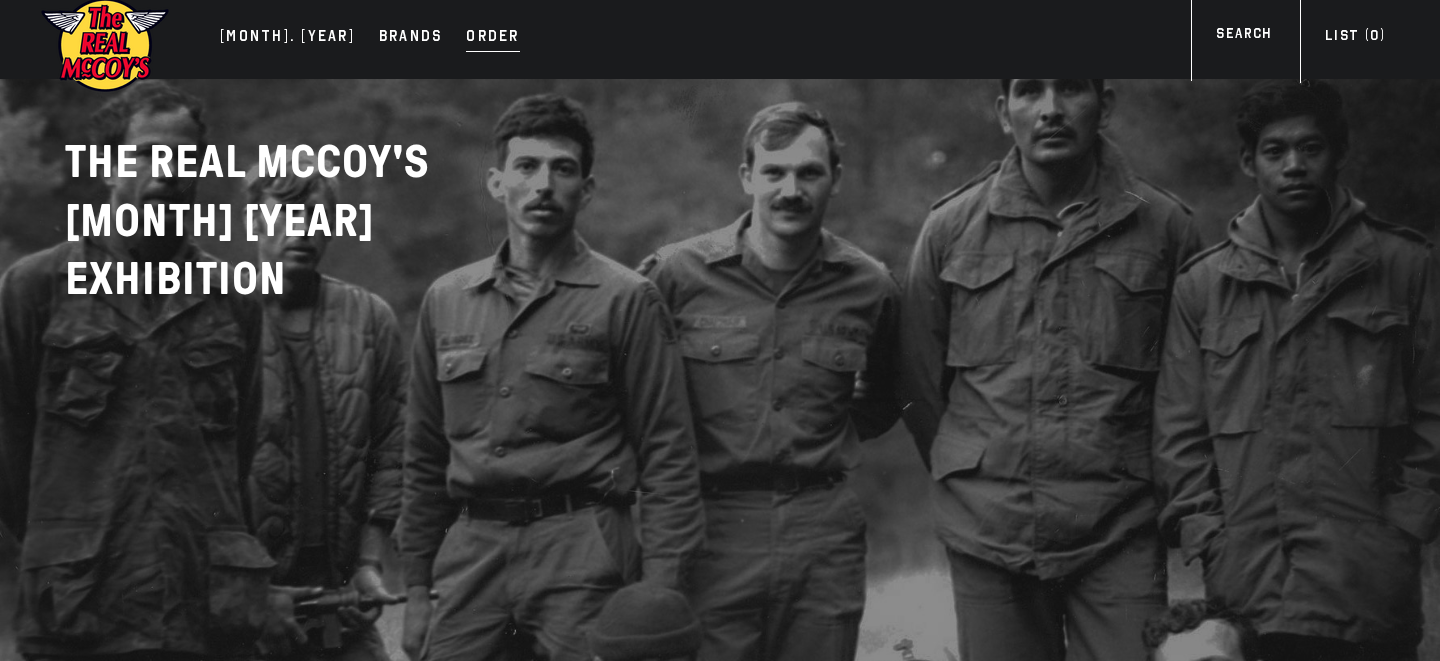 click on "Order" at bounding box center [492, 38] 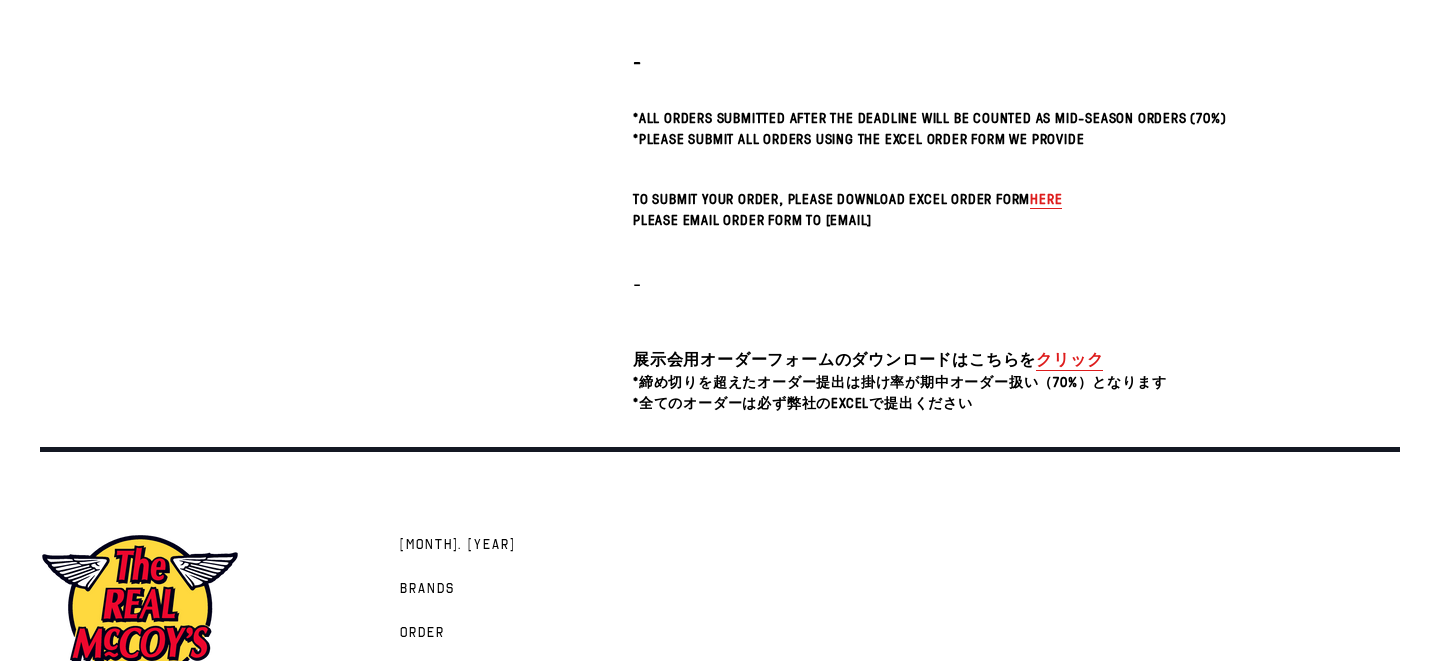 scroll, scrollTop: 699, scrollLeft: 0, axis: vertical 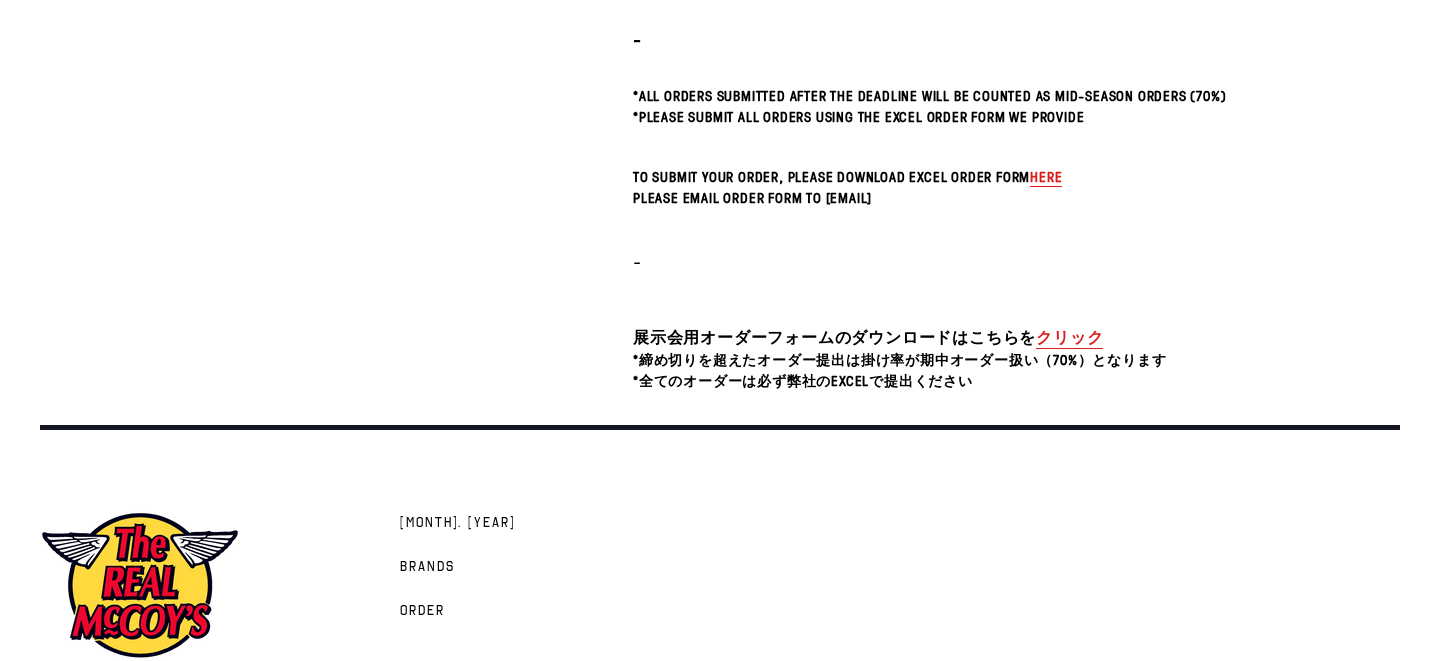 click on "here" at bounding box center [1046, 176] 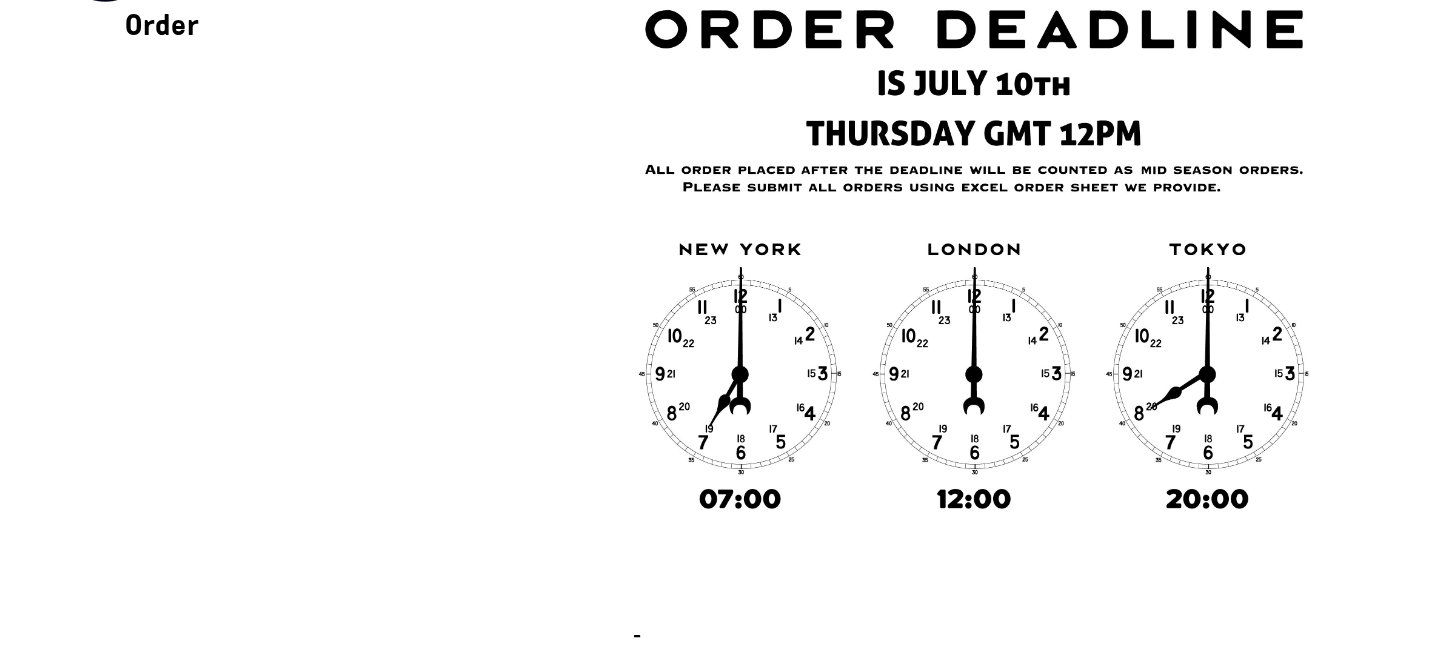 scroll, scrollTop: 100, scrollLeft: 0, axis: vertical 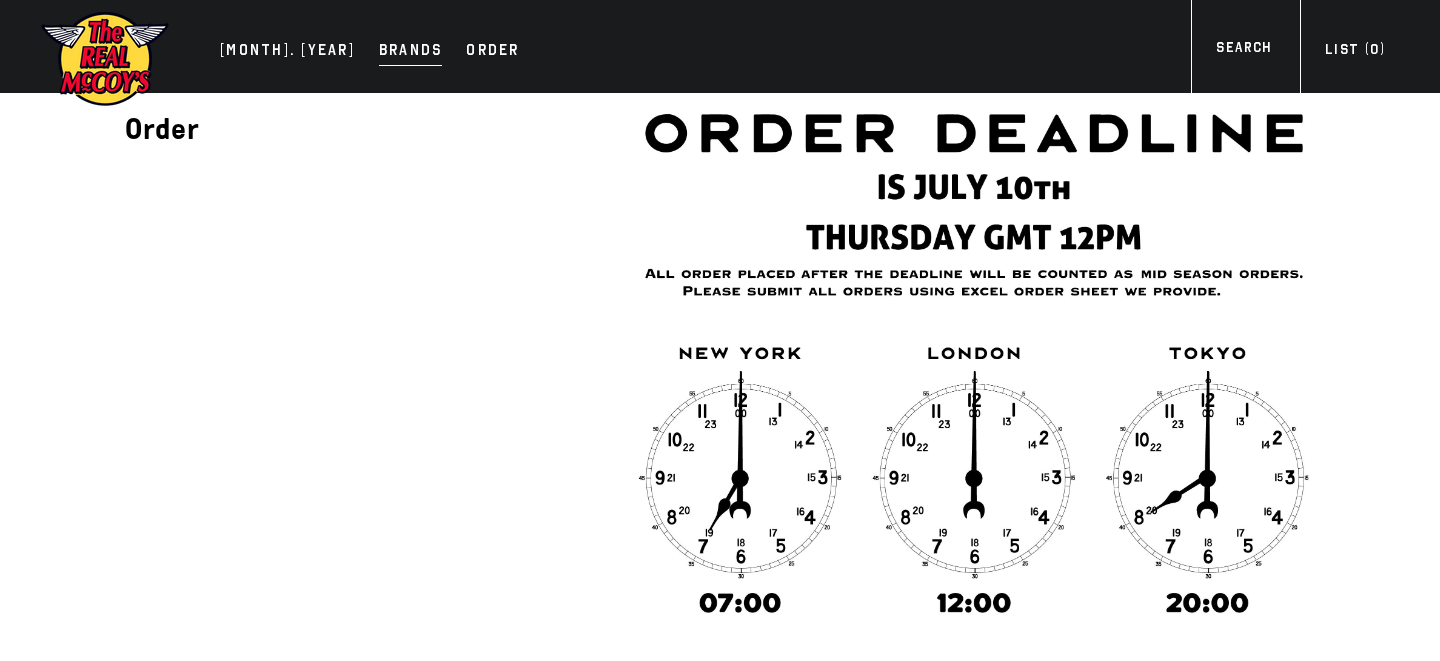 click on "Brands" at bounding box center [411, 52] 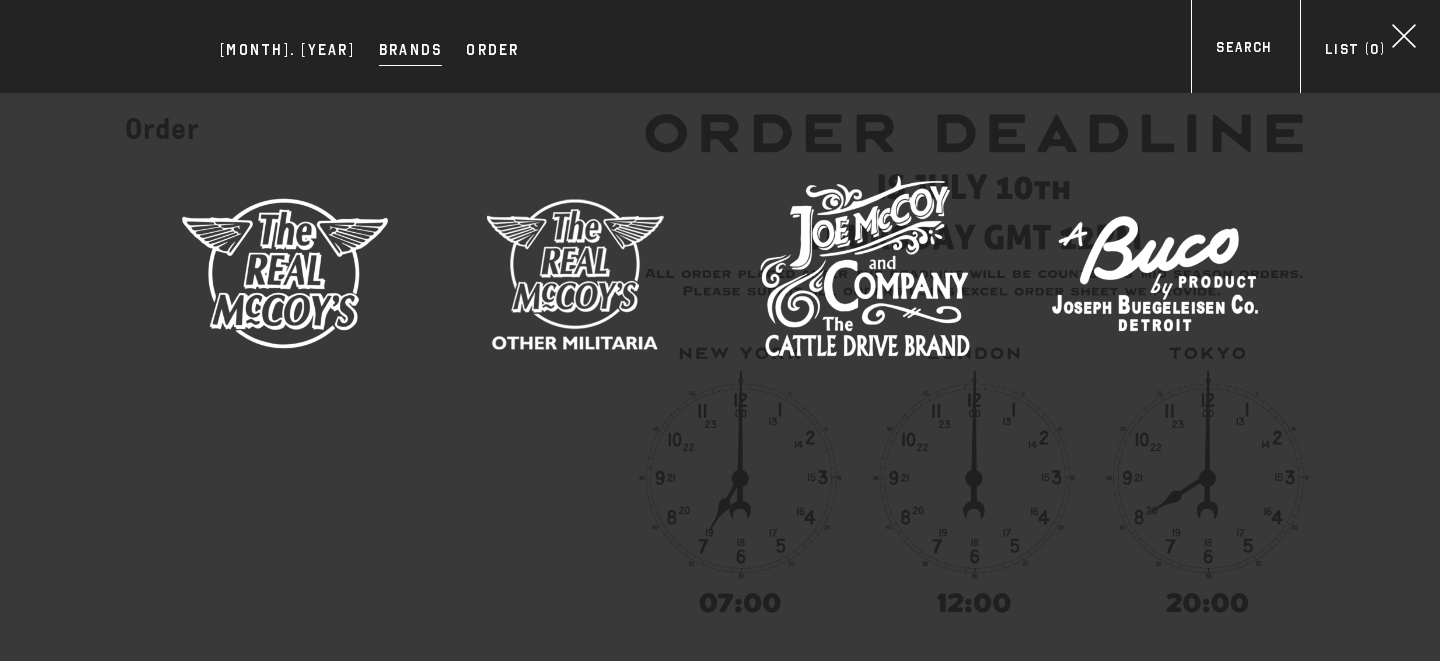 click at bounding box center [285, 273] 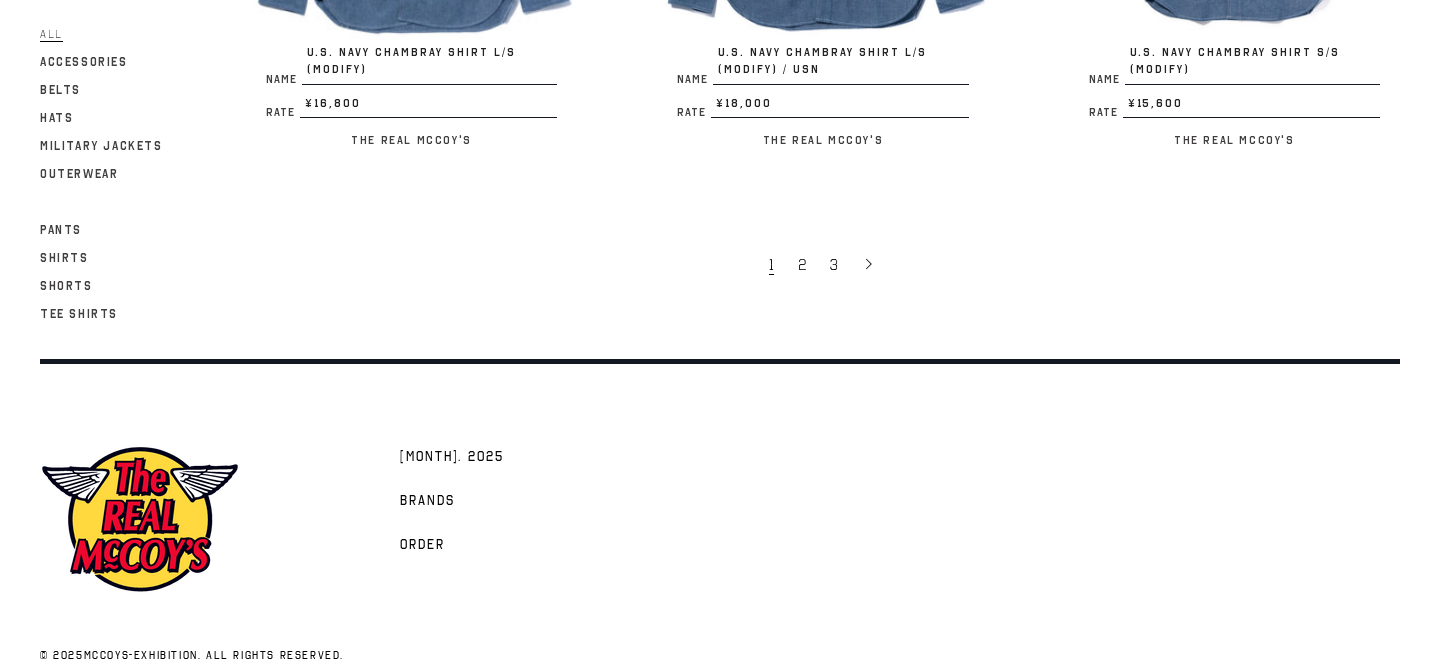 scroll, scrollTop: 4002, scrollLeft: 0, axis: vertical 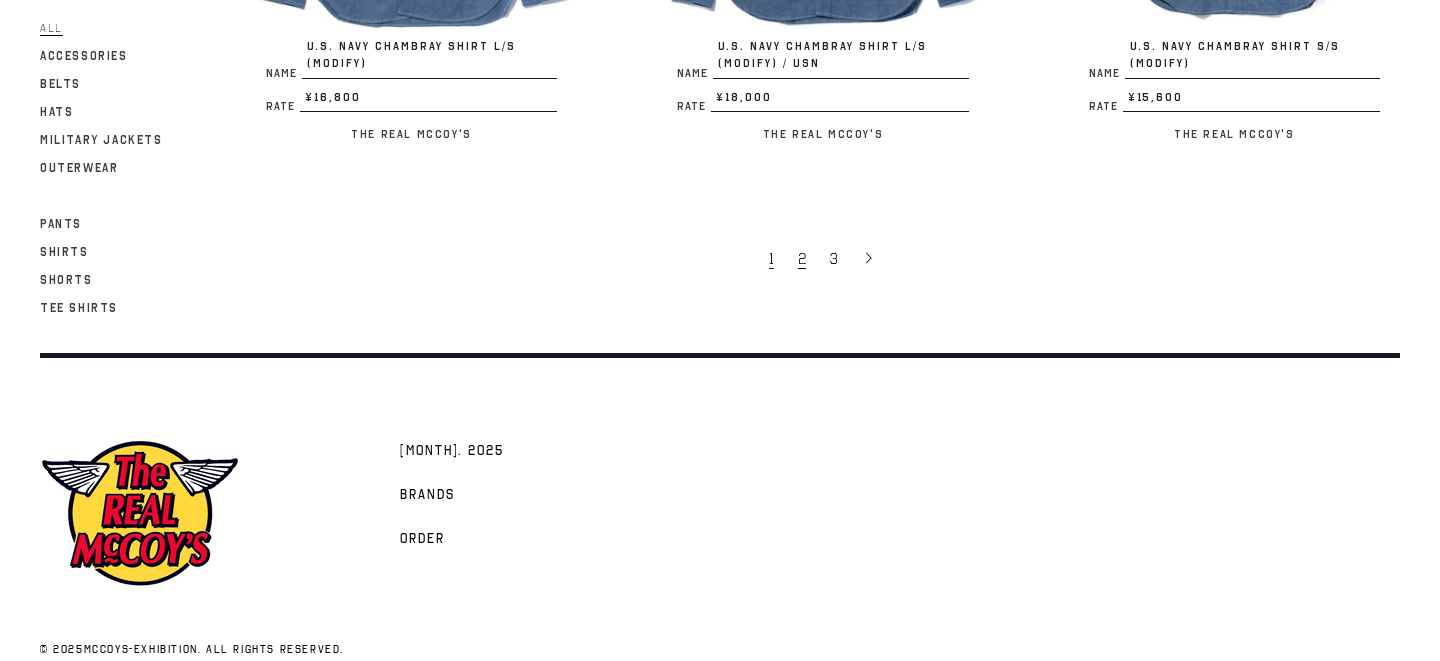 click on "2" at bounding box center [802, 259] 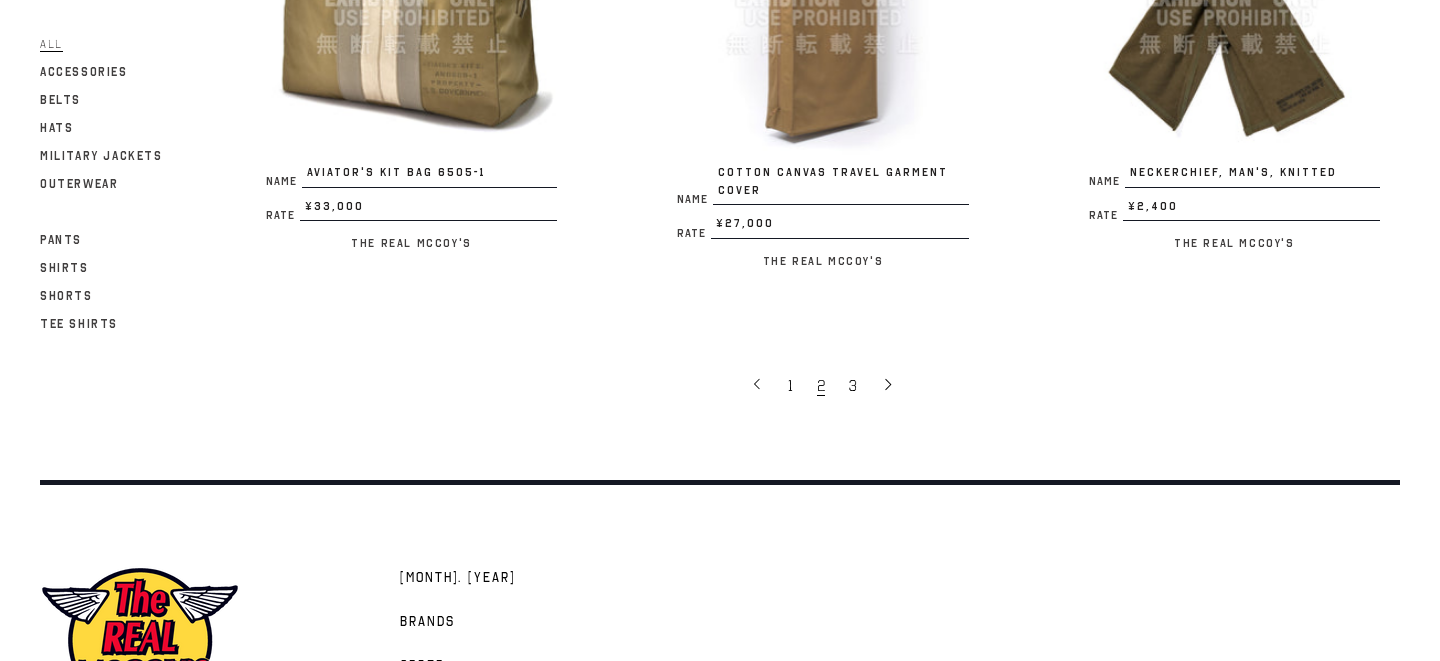 scroll, scrollTop: 3878, scrollLeft: 0, axis: vertical 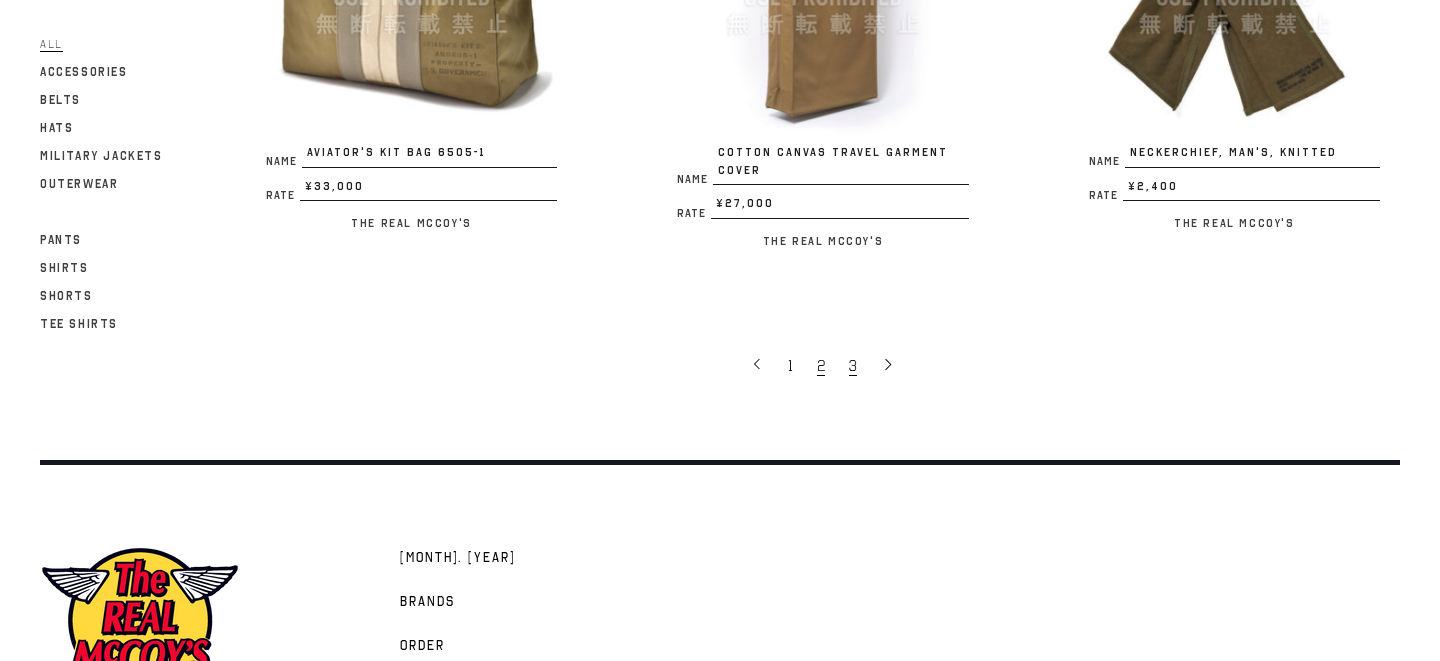 click on "3" at bounding box center [853, 366] 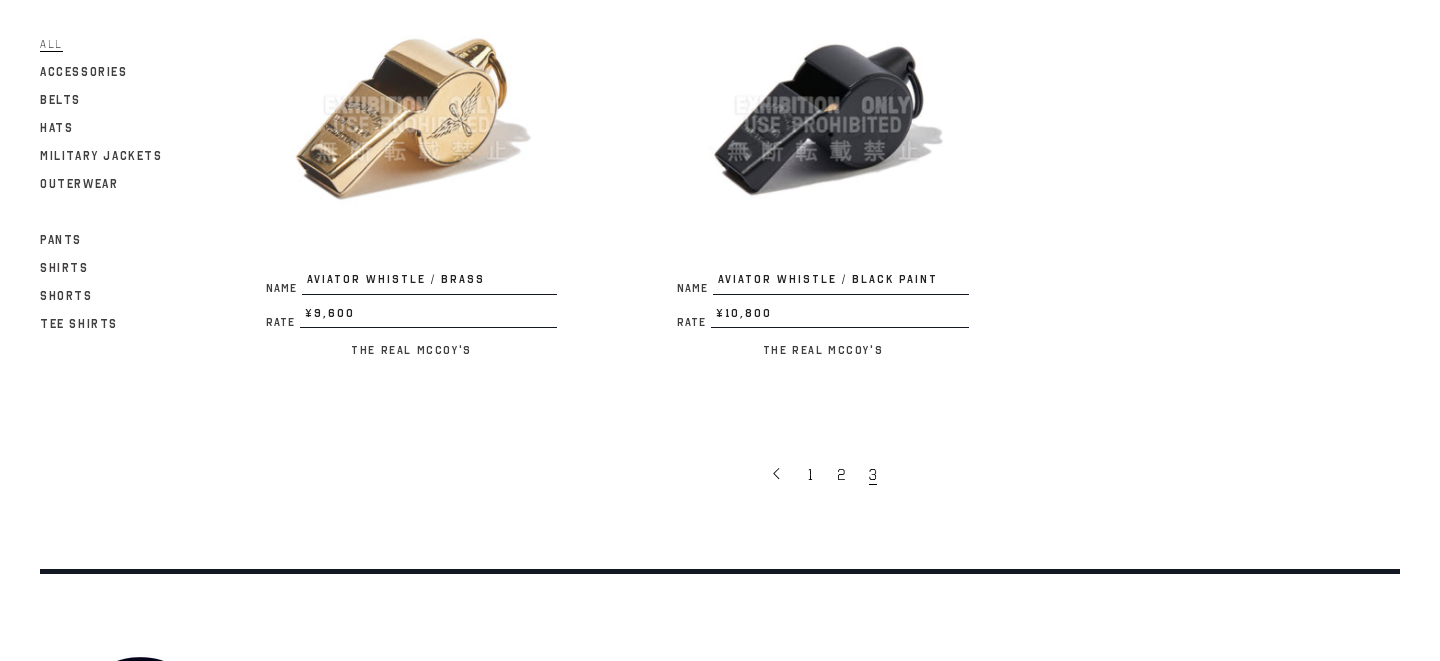 scroll, scrollTop: 0, scrollLeft: 0, axis: both 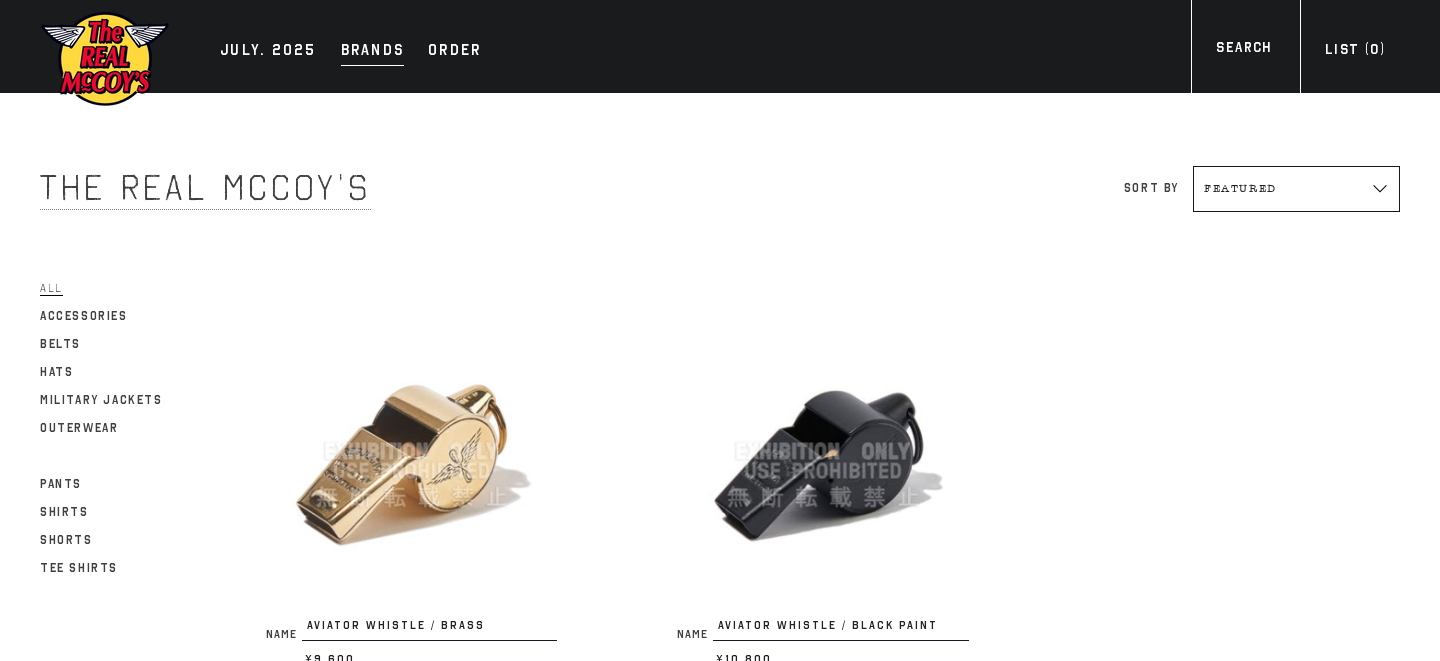 click on "Brands" at bounding box center [373, 52] 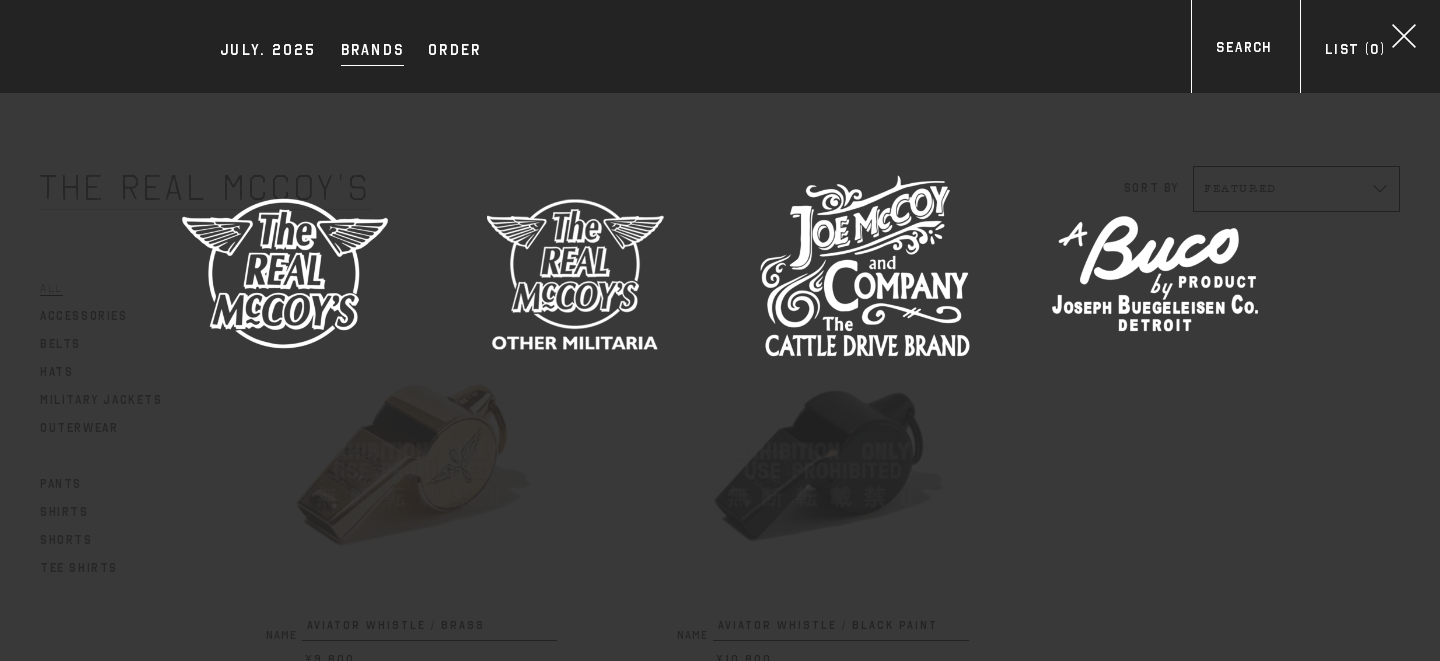 click at bounding box center (575, 273) 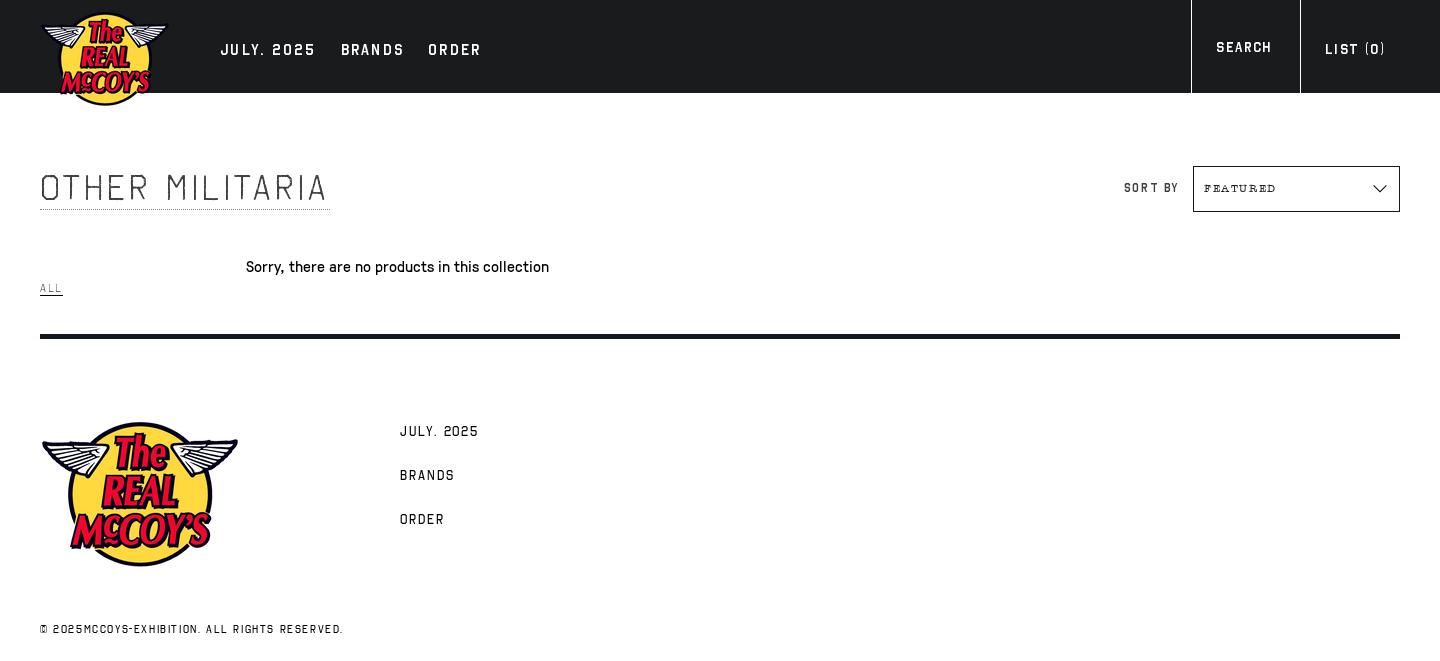 scroll, scrollTop: 15, scrollLeft: 0, axis: vertical 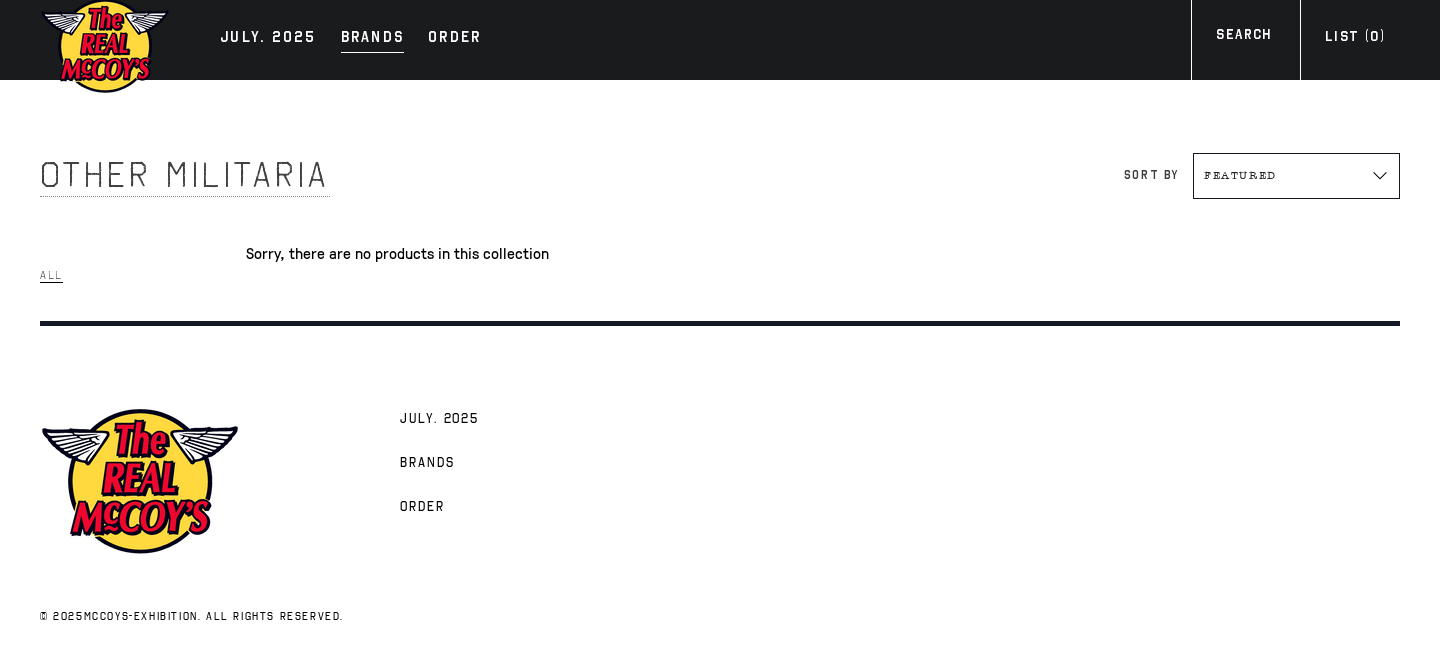 click on "Brands" at bounding box center [373, 39] 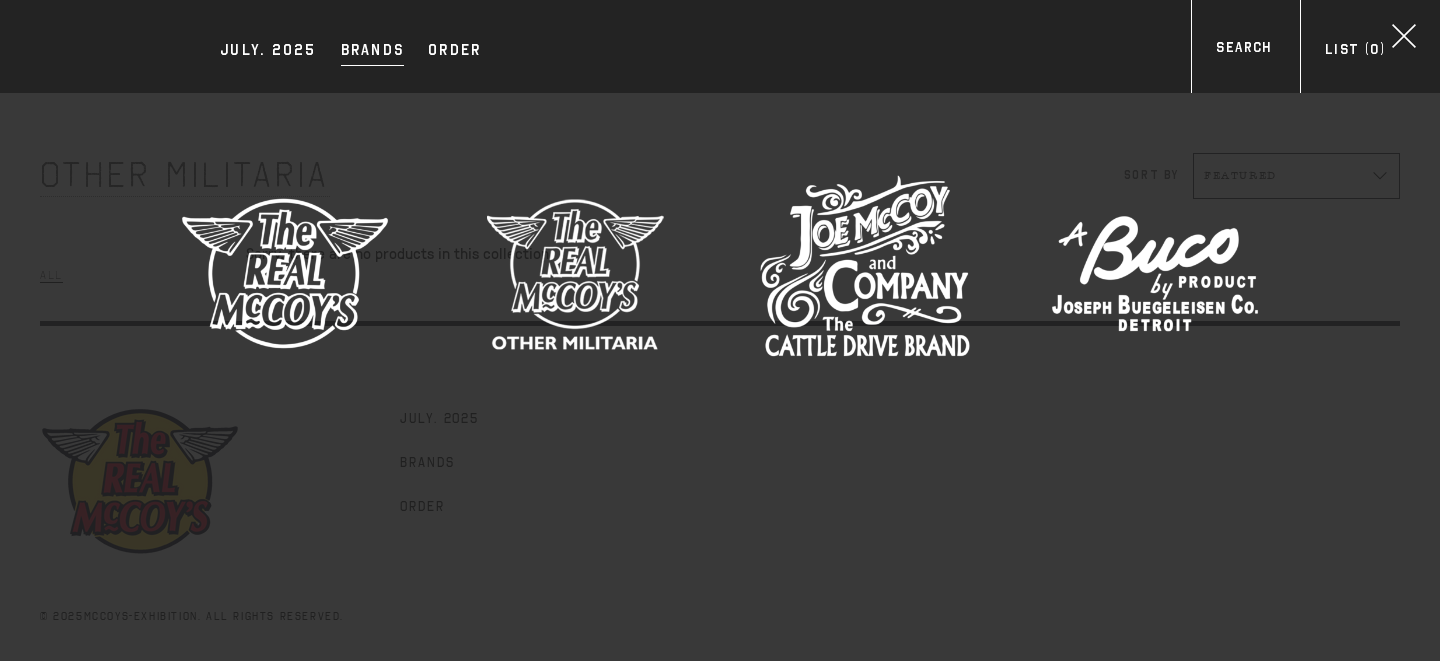 click at bounding box center (865, 273) 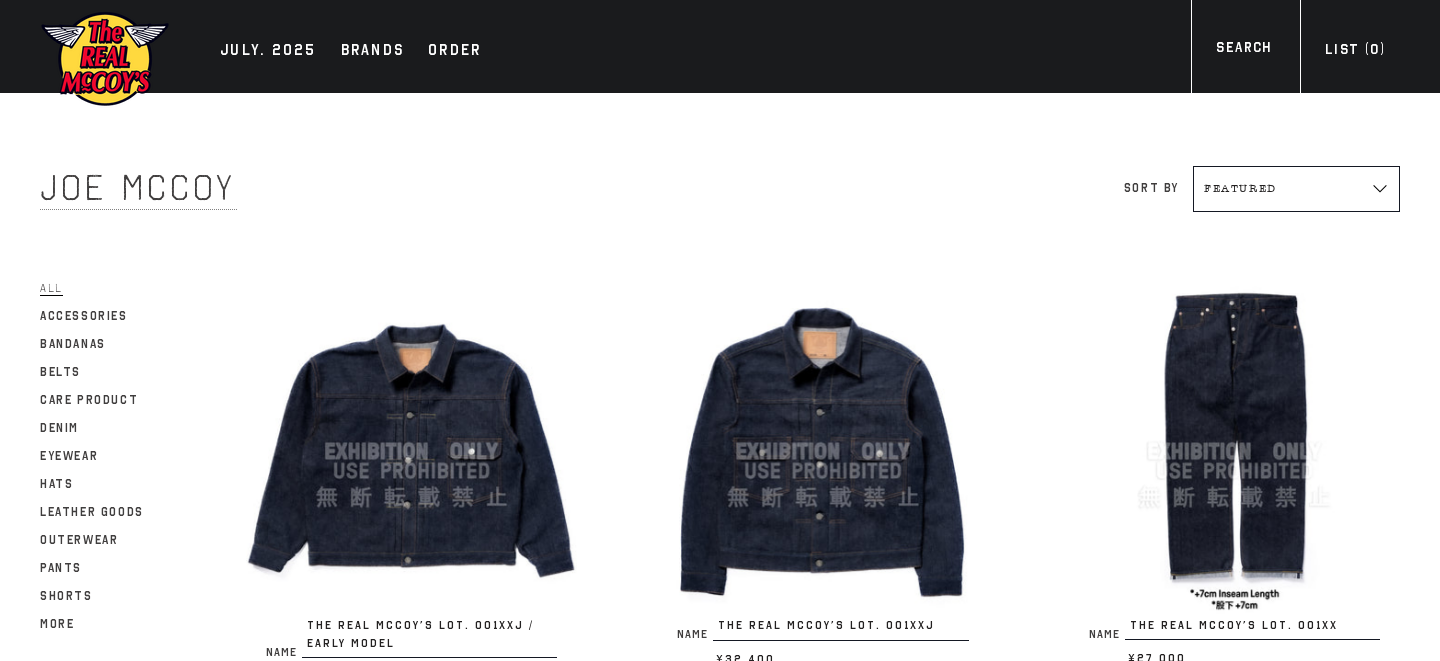 scroll, scrollTop: 186, scrollLeft: 0, axis: vertical 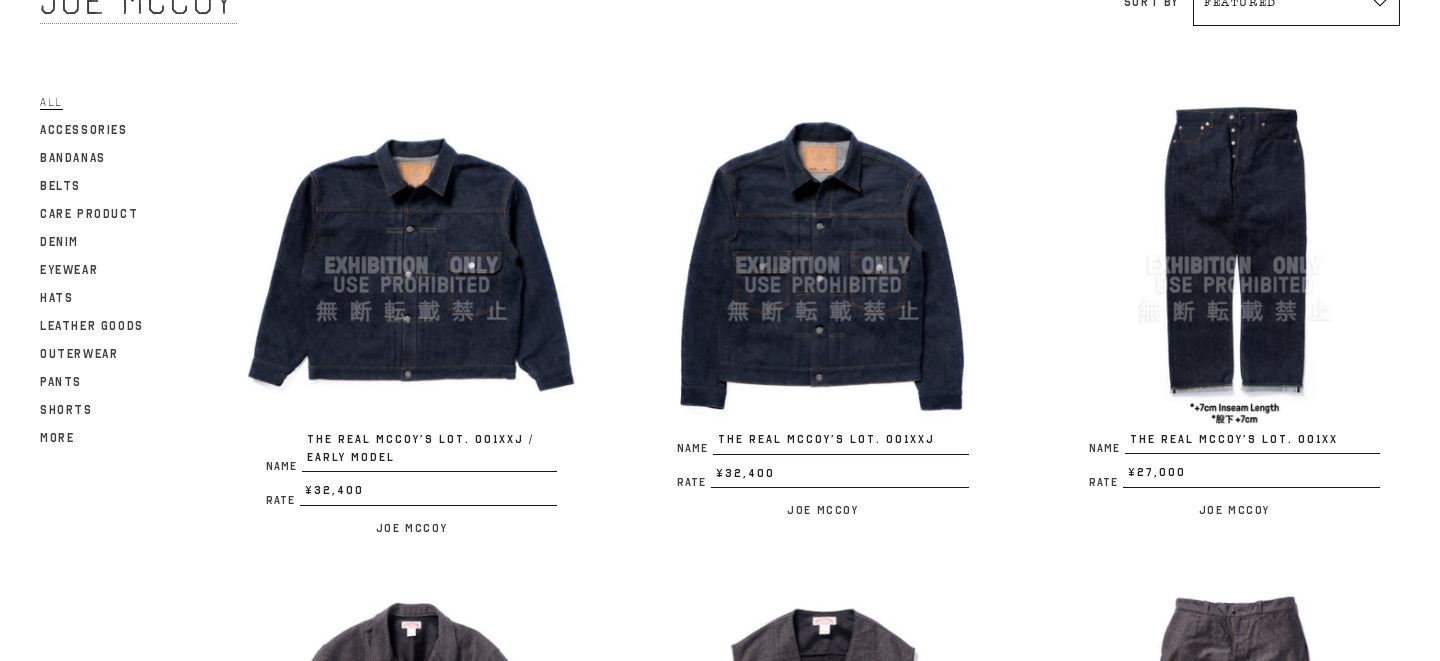 click at bounding box center [1234, 265] 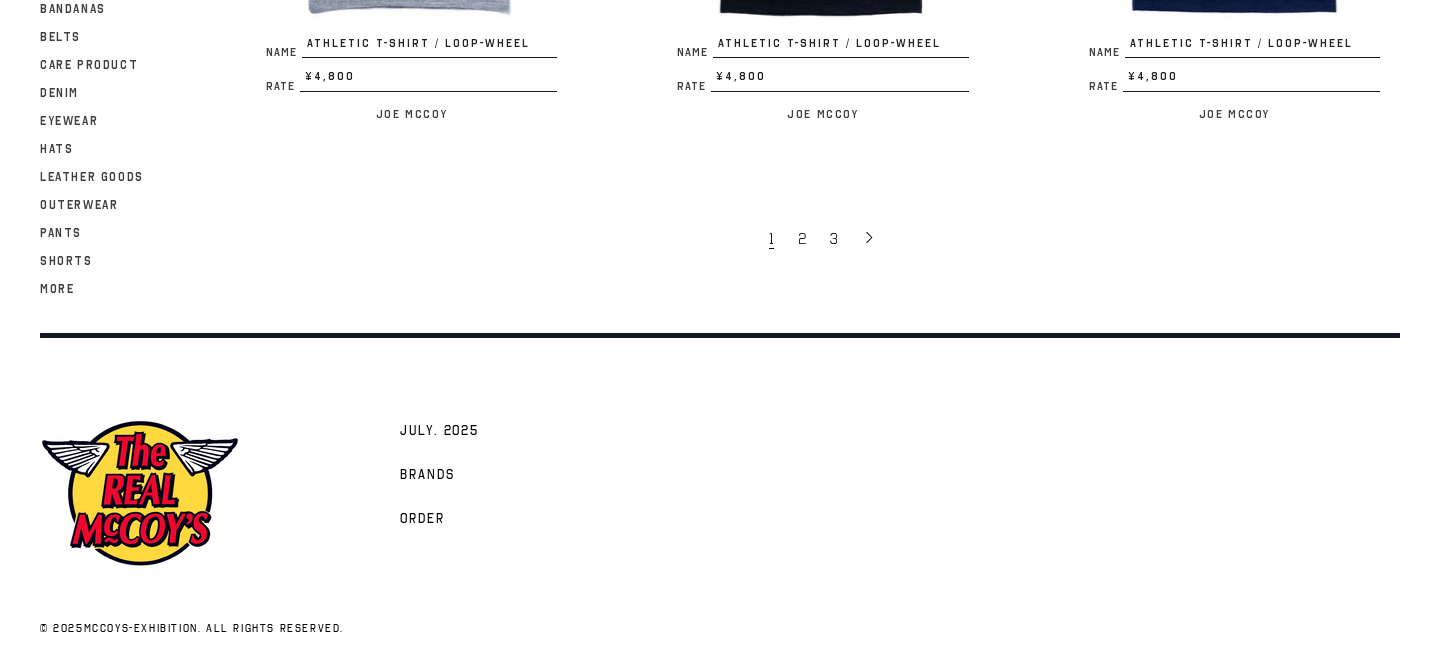 scroll, scrollTop: 3990, scrollLeft: 0, axis: vertical 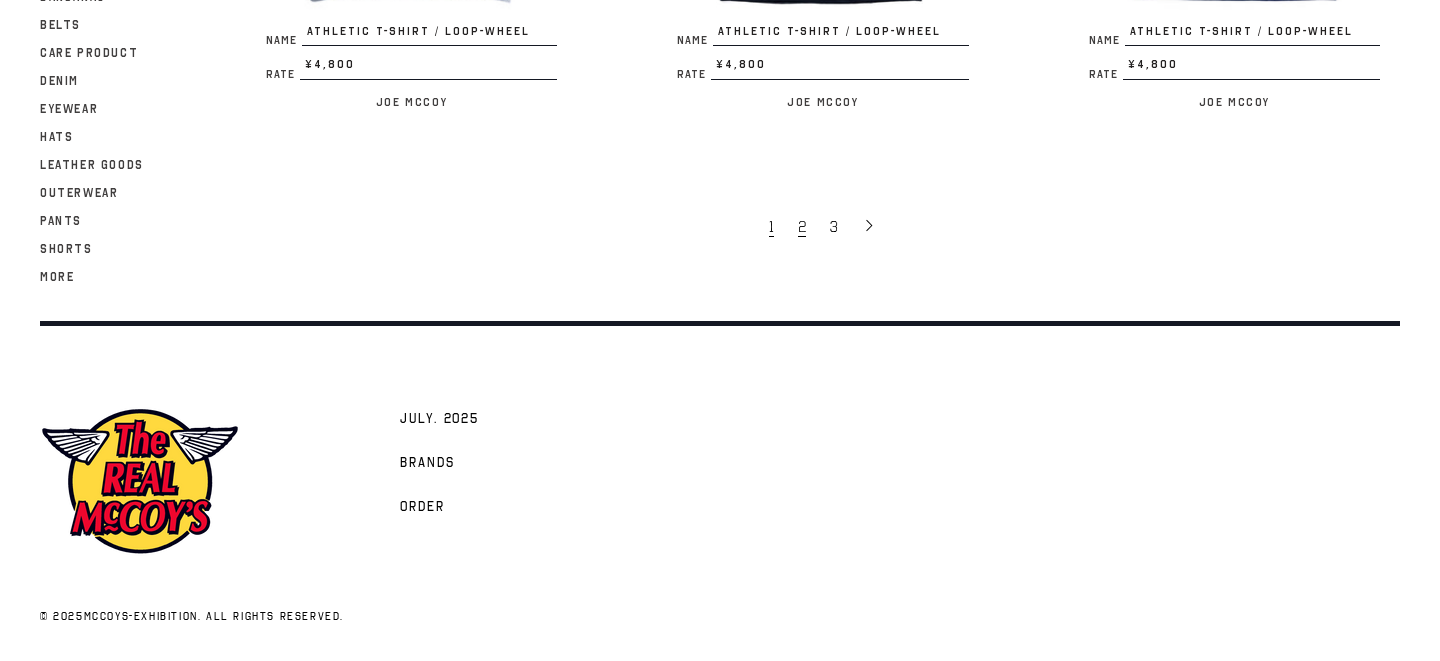 click on "2" at bounding box center [804, 226] 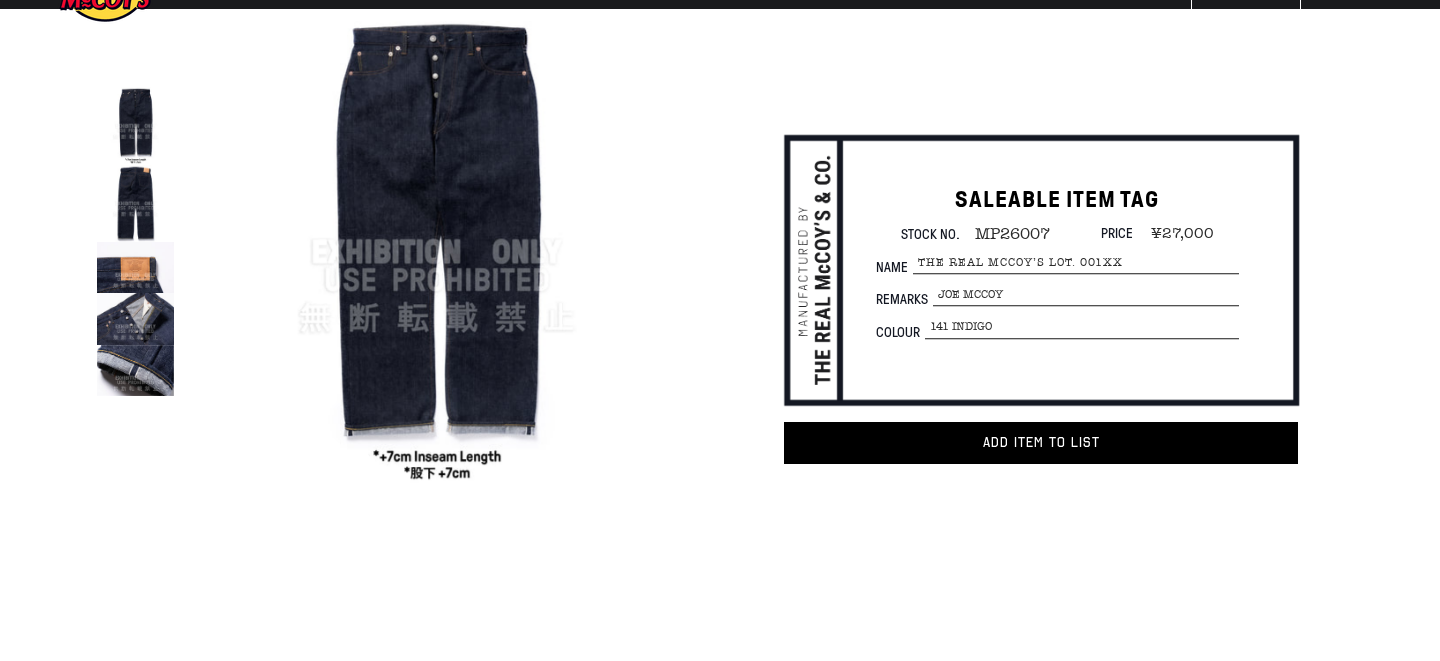 scroll, scrollTop: 93, scrollLeft: 0, axis: vertical 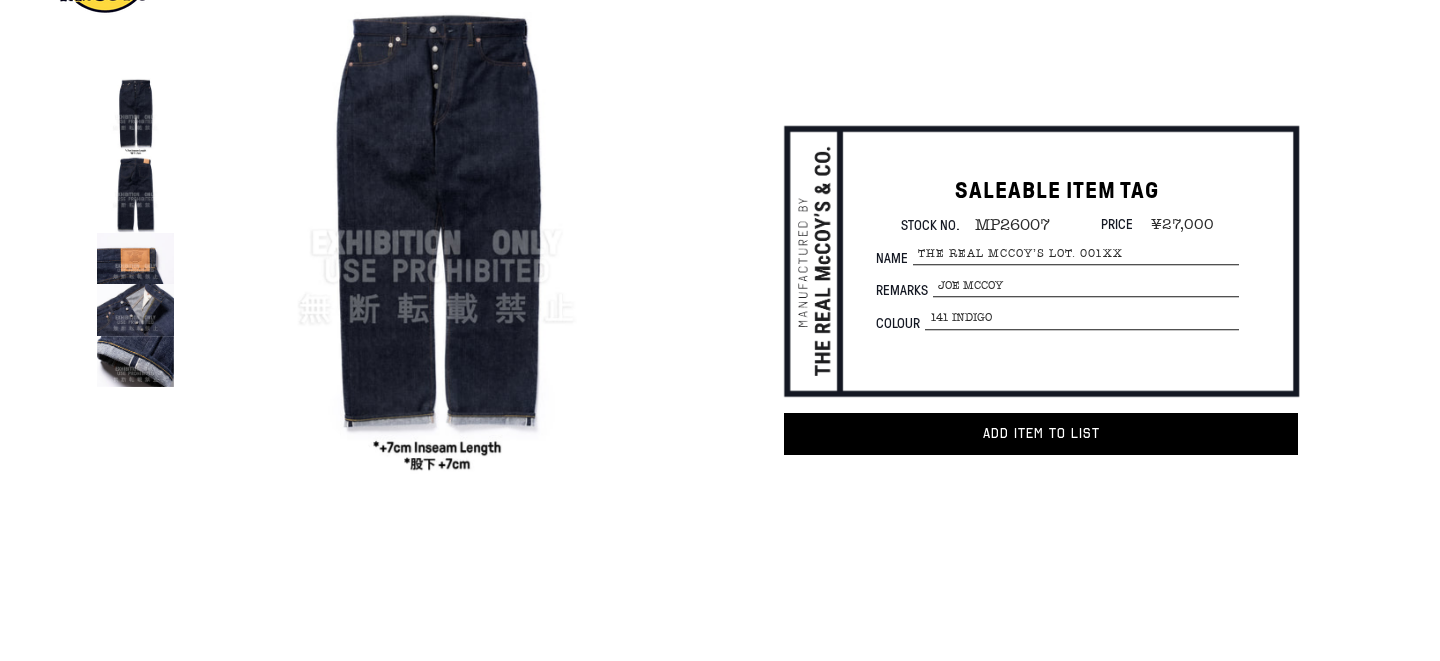 click at bounding box center (135, 194) 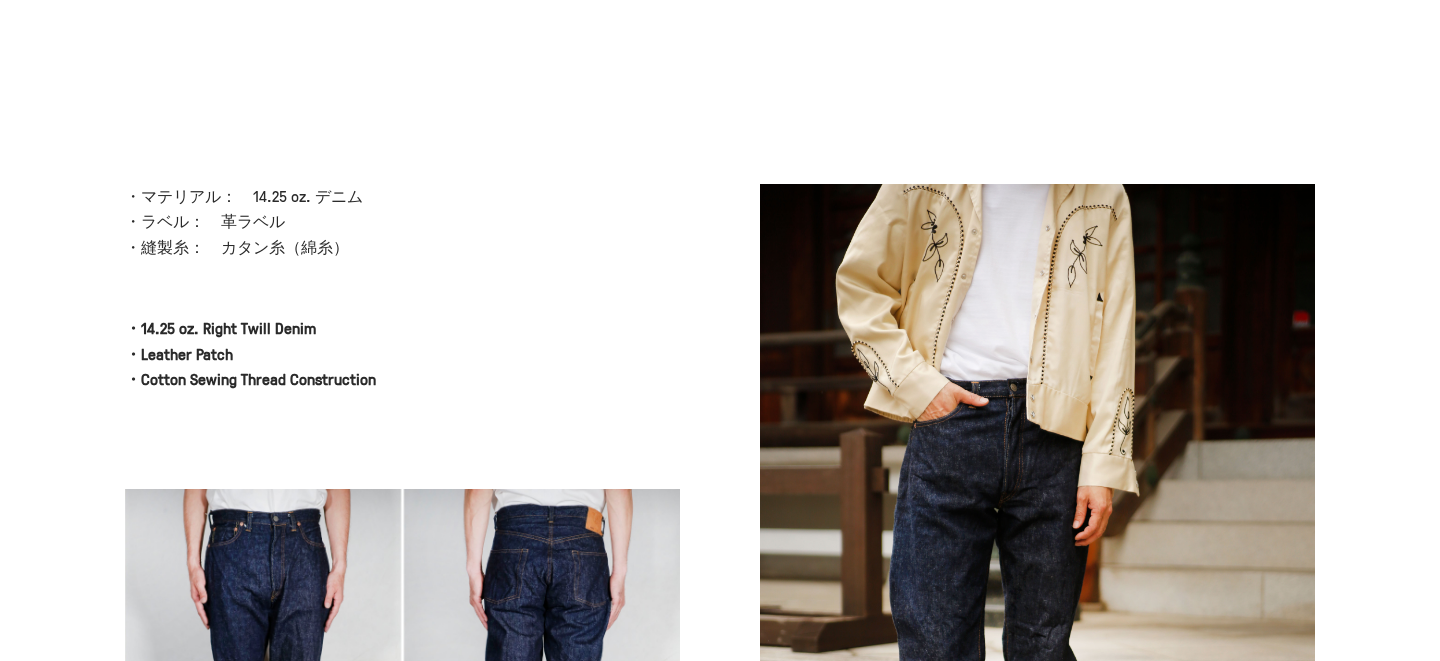 scroll, scrollTop: 810, scrollLeft: 0, axis: vertical 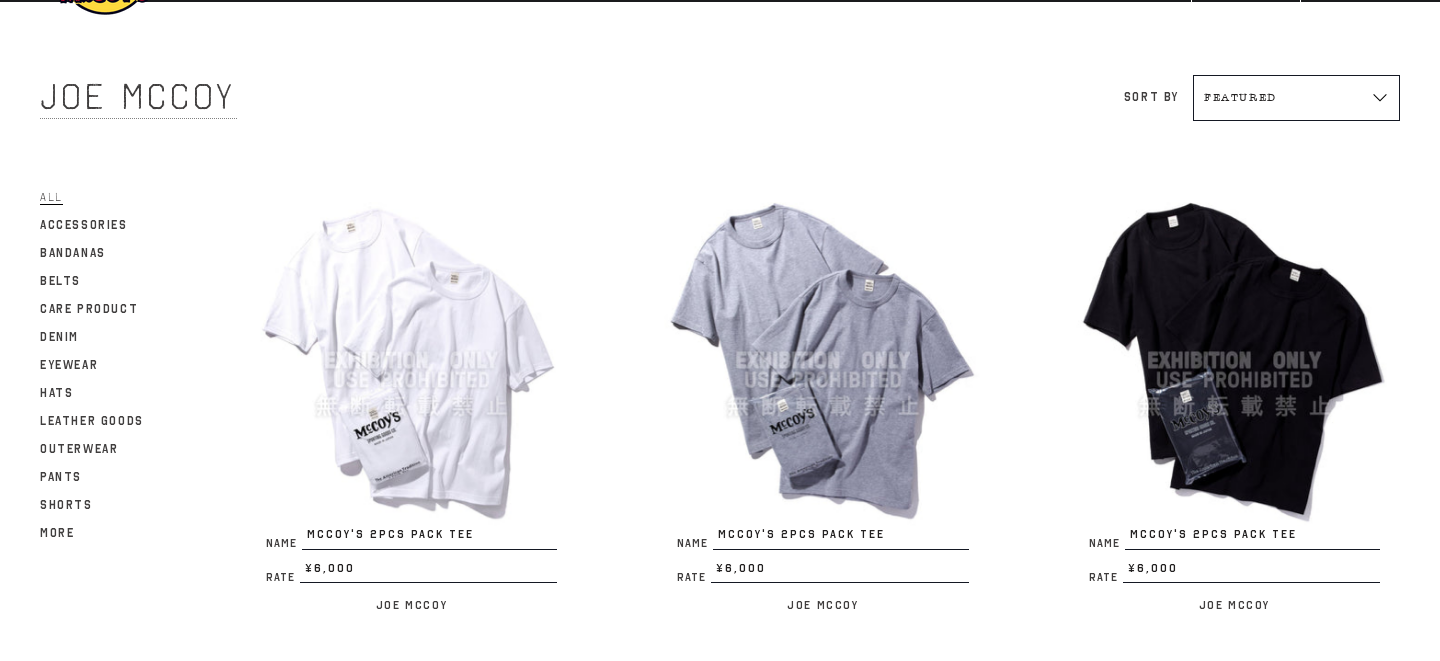 click at bounding box center [411, 360] 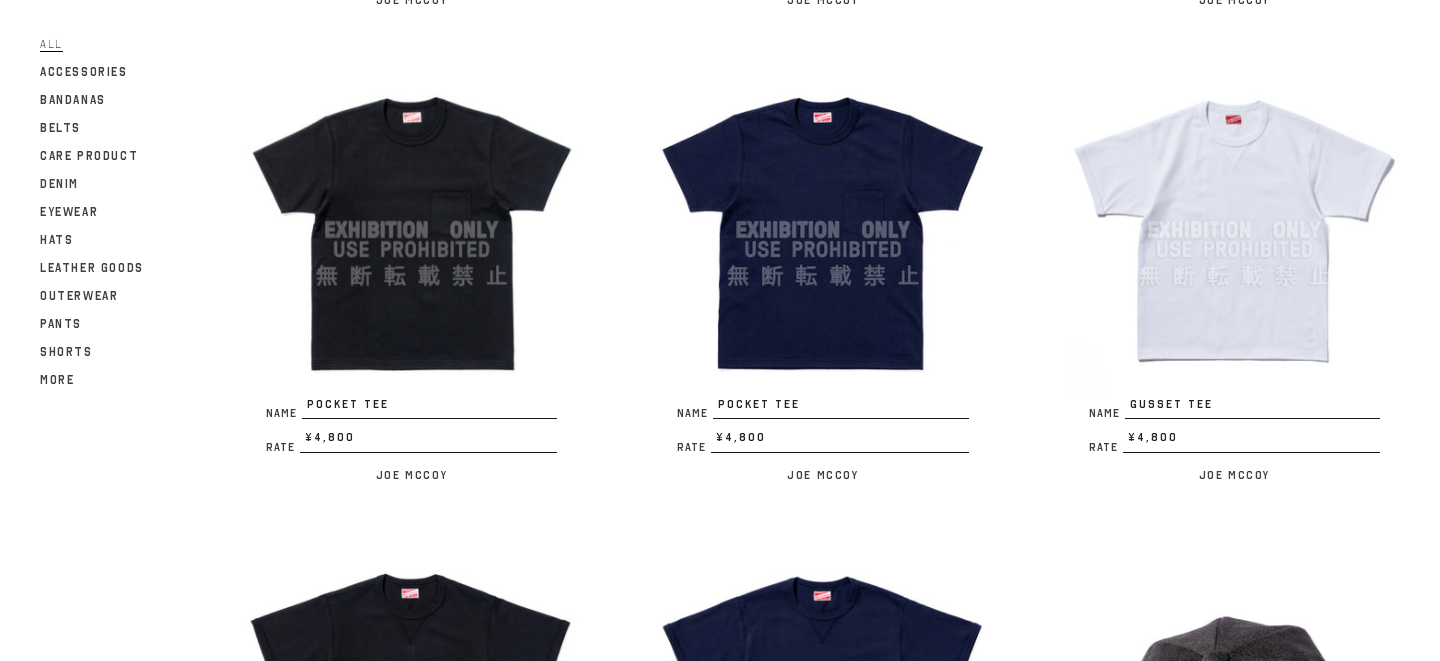scroll, scrollTop: 1654, scrollLeft: 0, axis: vertical 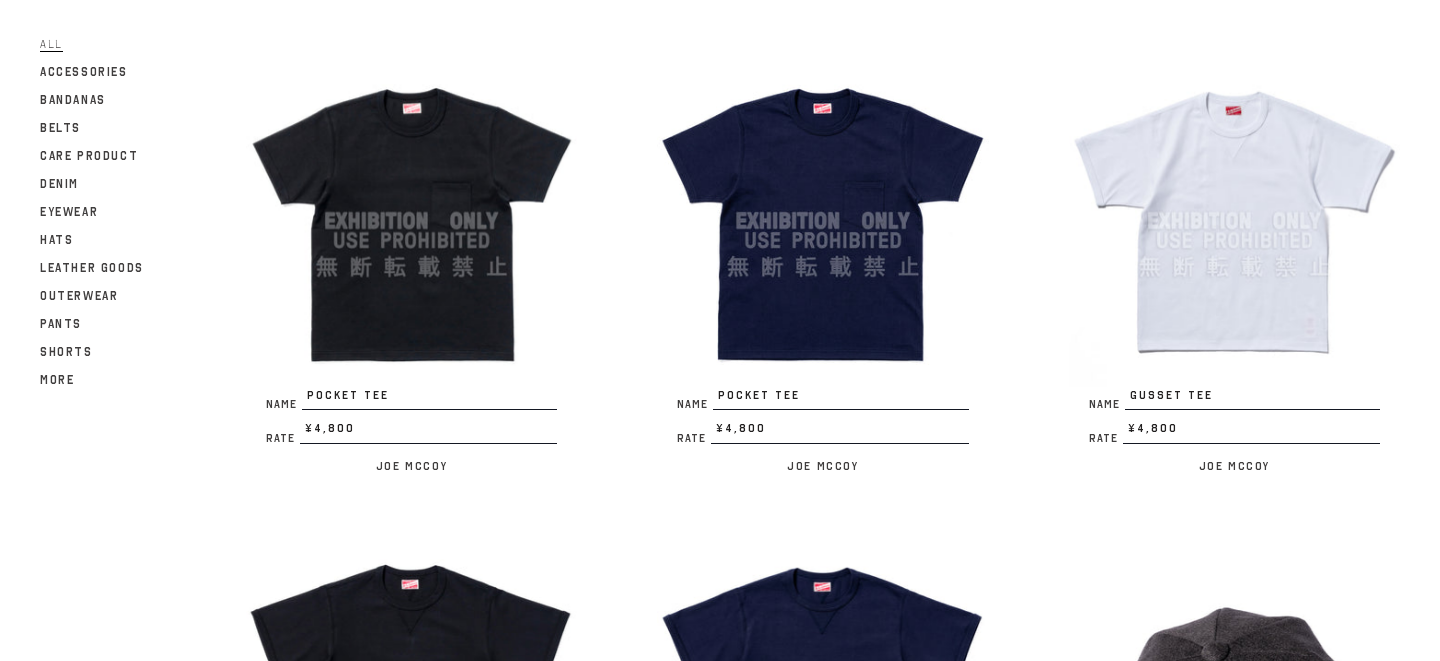 click at bounding box center (1234, 220) 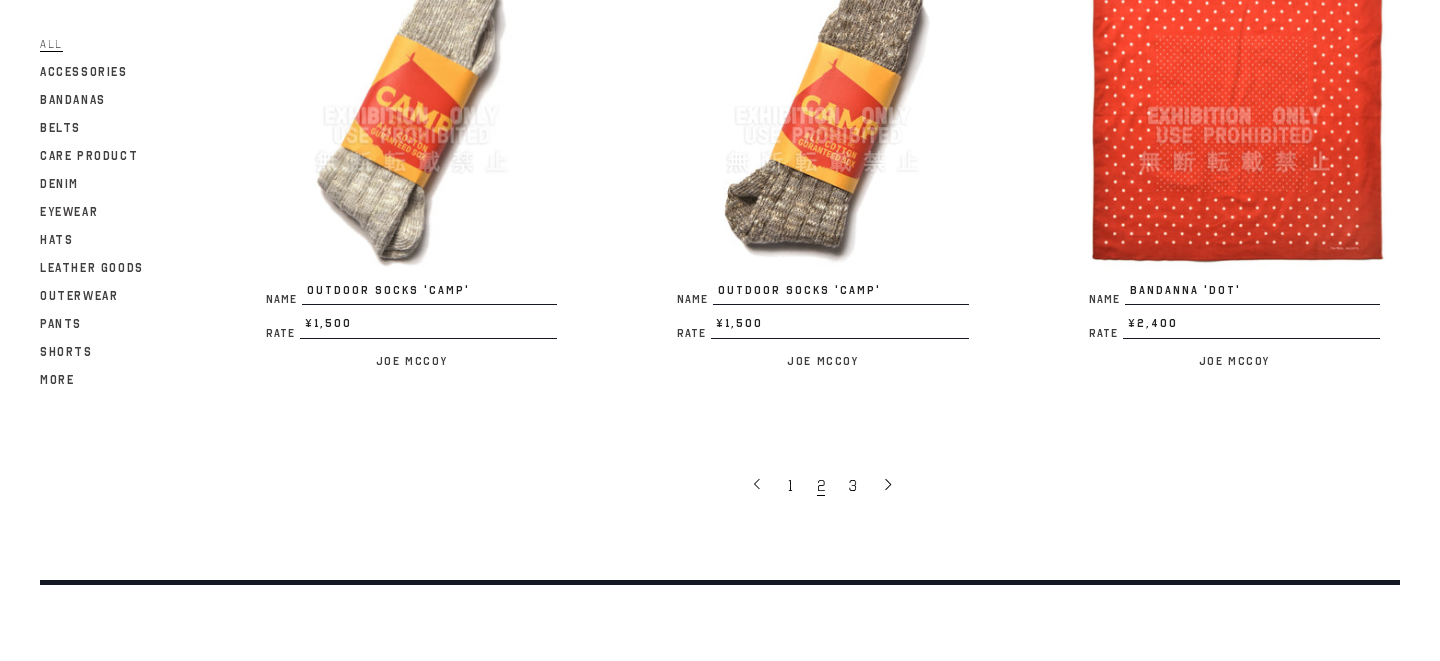 scroll, scrollTop: 3689, scrollLeft: 0, axis: vertical 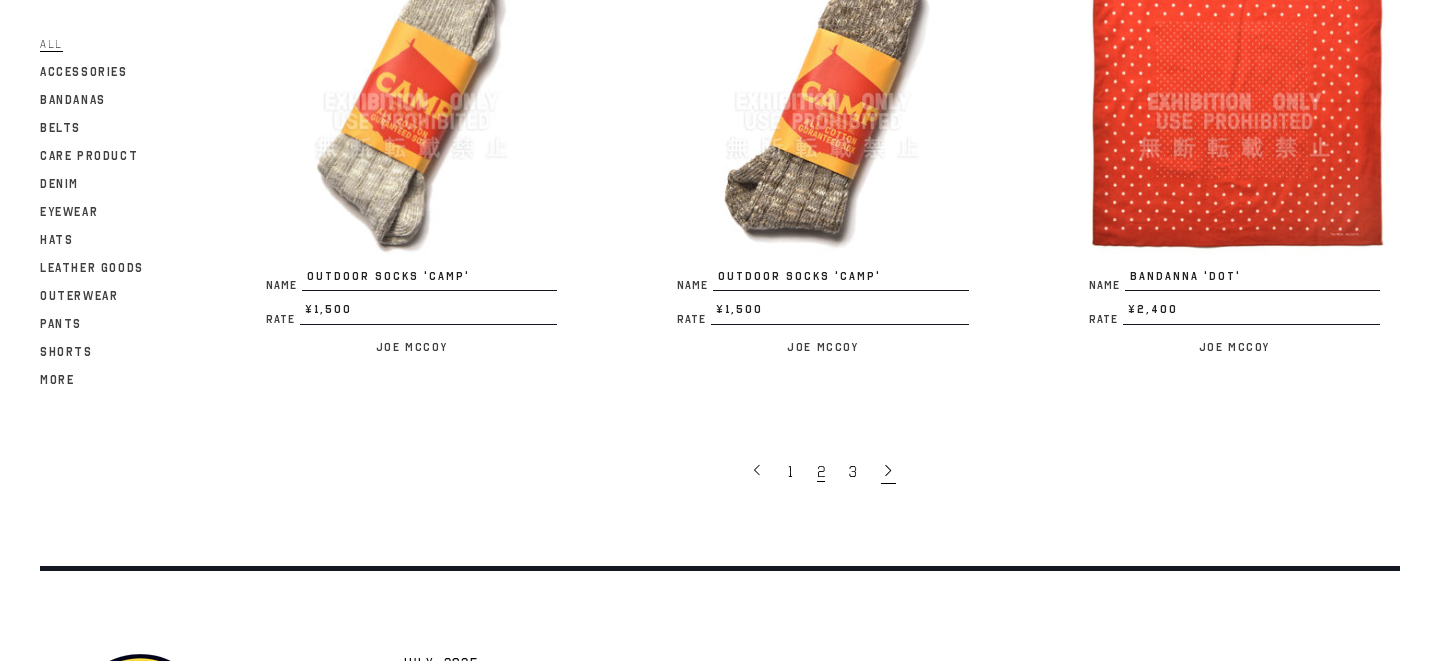 click at bounding box center (888, 470) 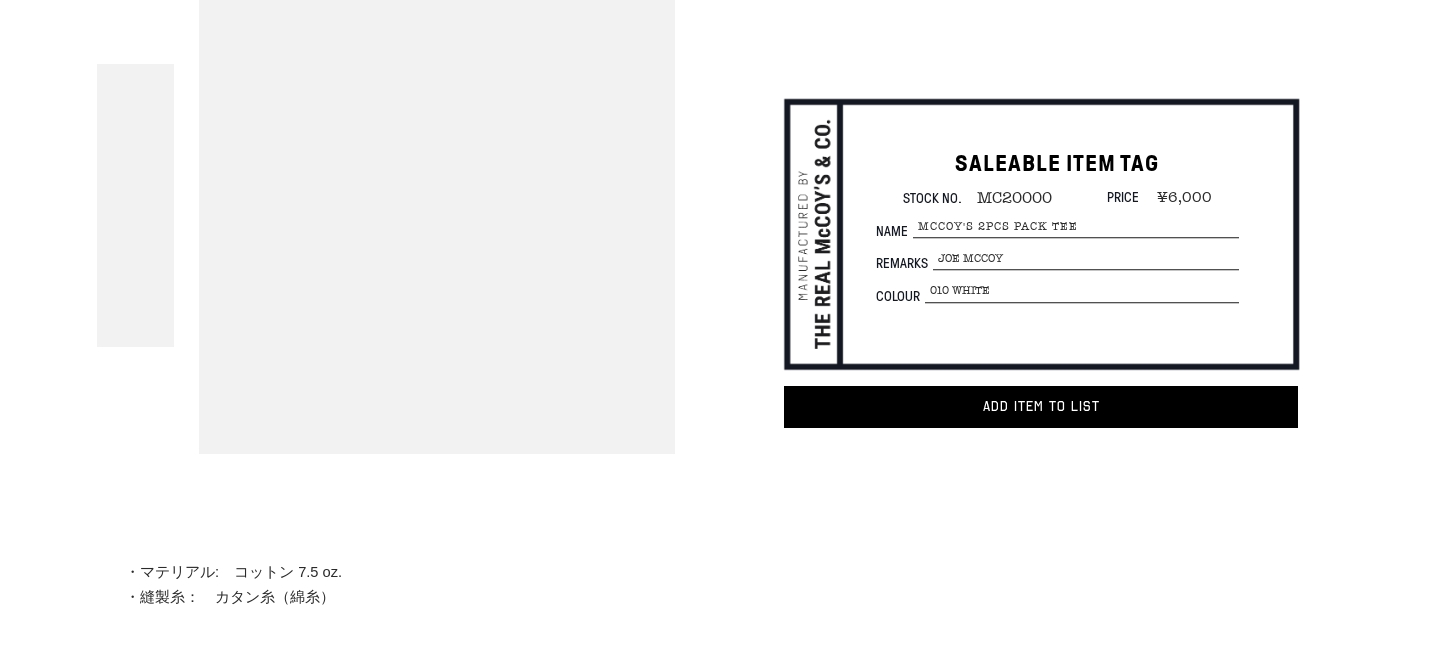 scroll, scrollTop: 130, scrollLeft: 0, axis: vertical 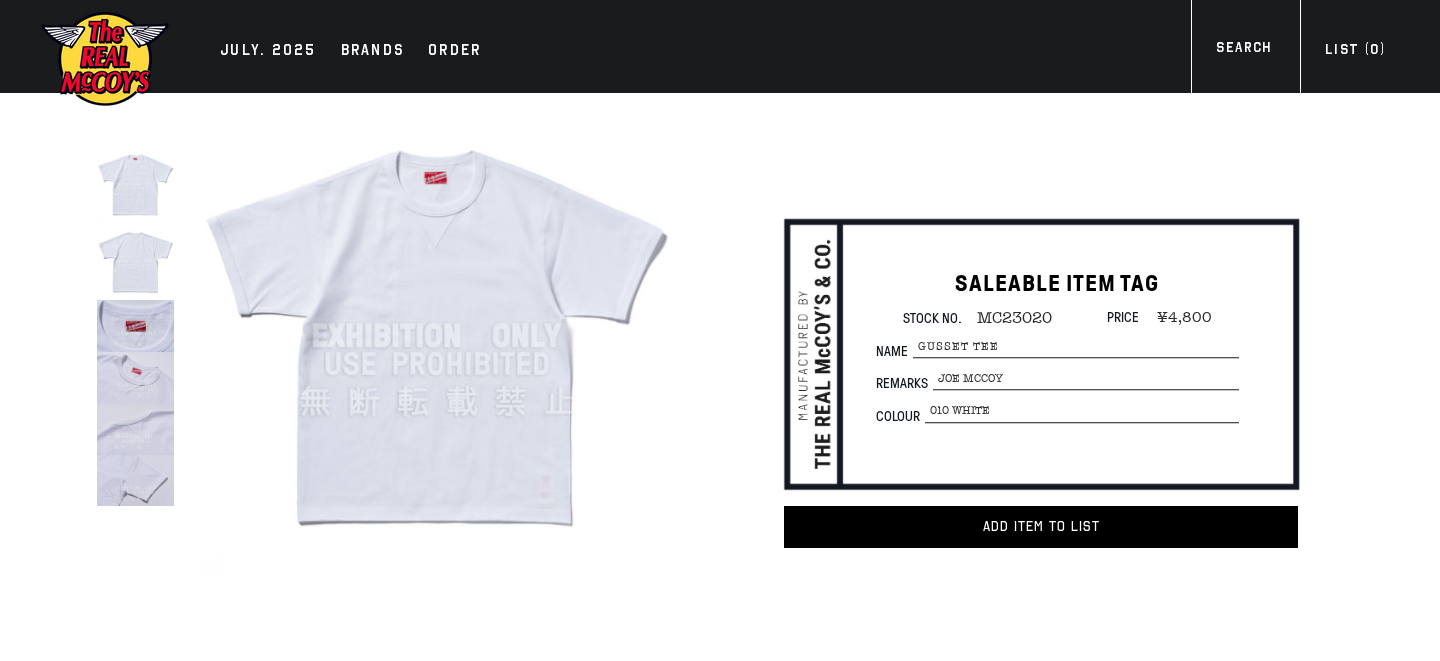 click at bounding box center (135, 377) 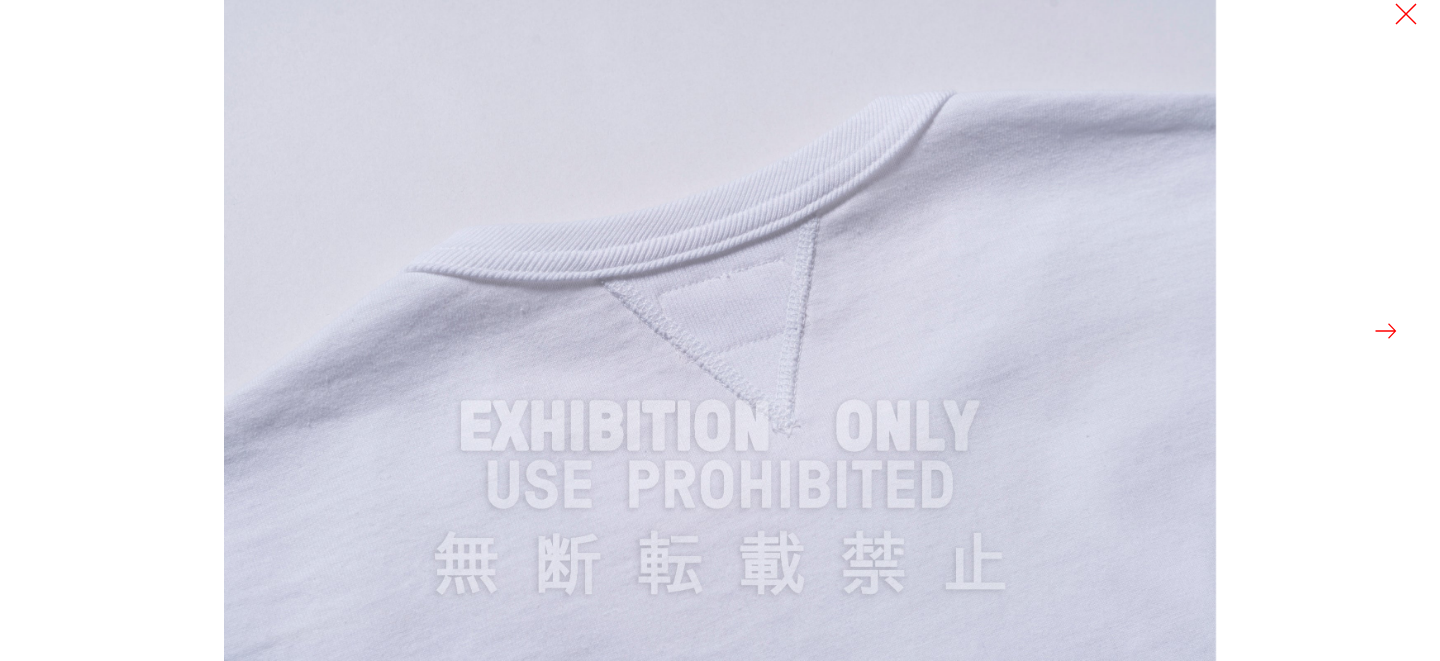 click at bounding box center (1386, 331) 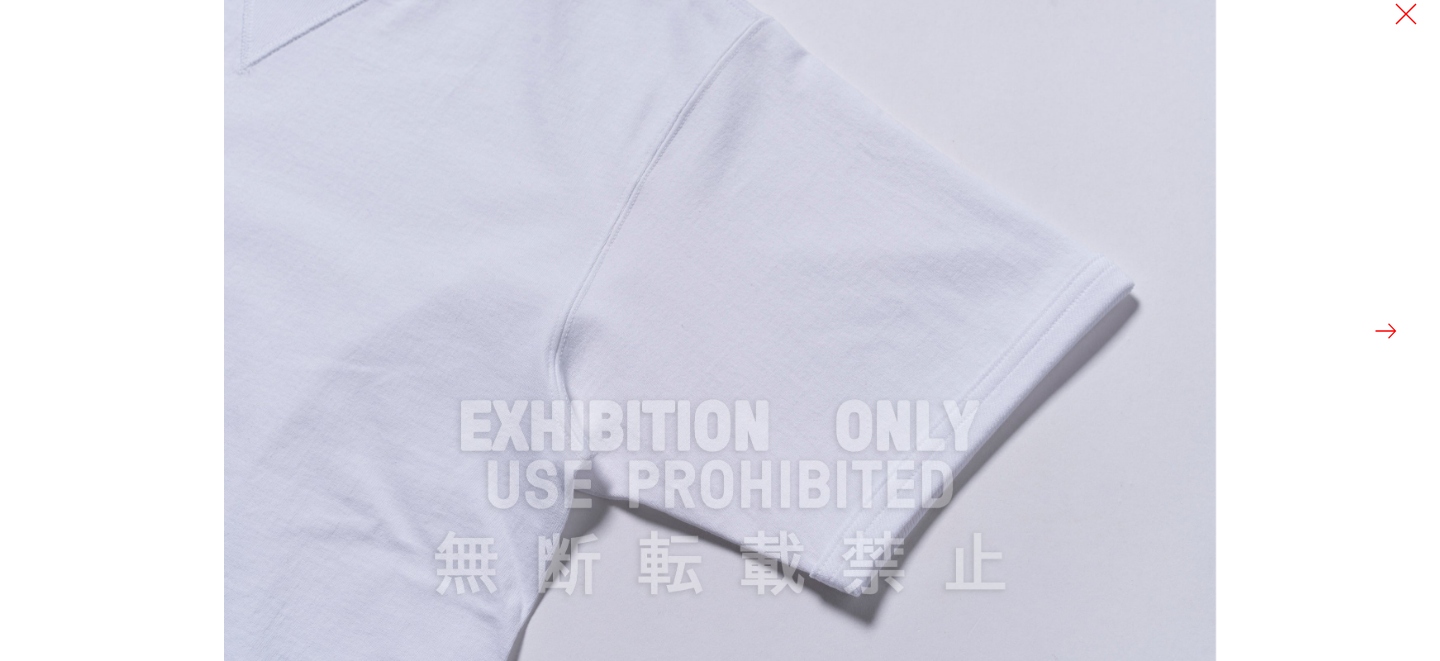 click at bounding box center [1386, 331] 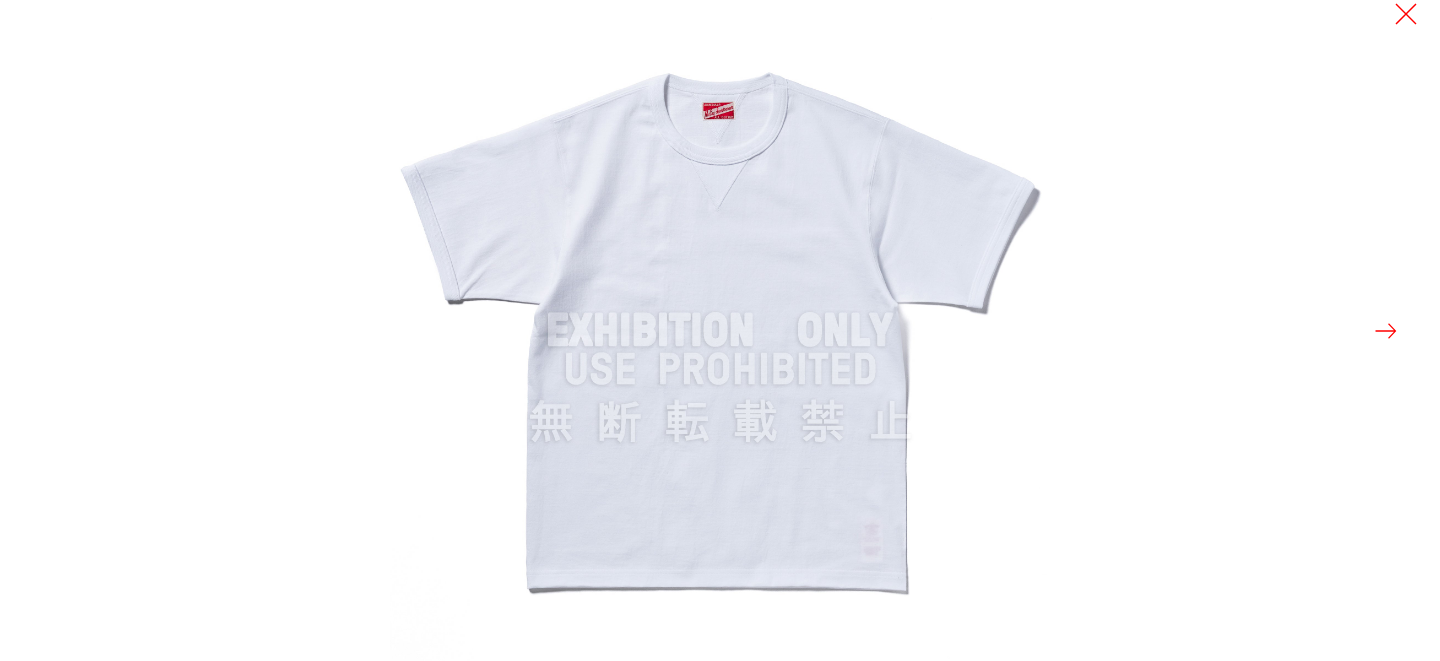click at bounding box center (1386, 331) 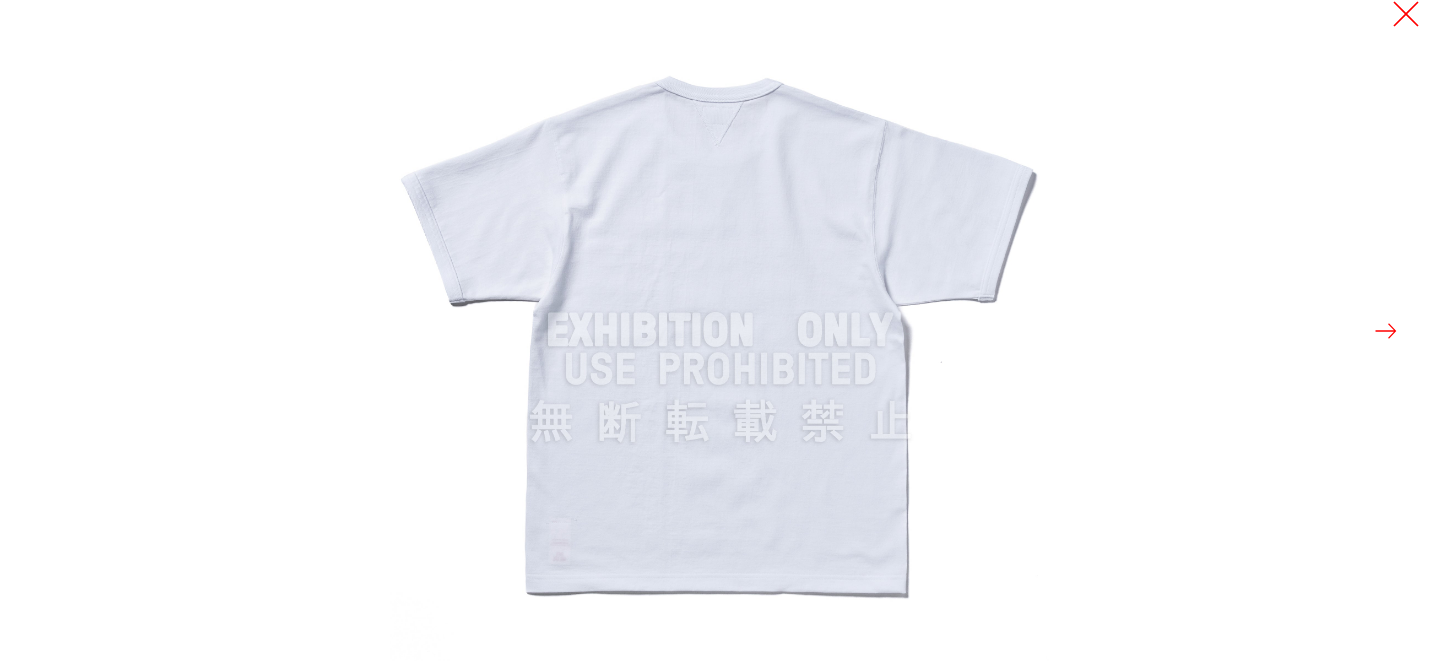 click at bounding box center (1406, 14) 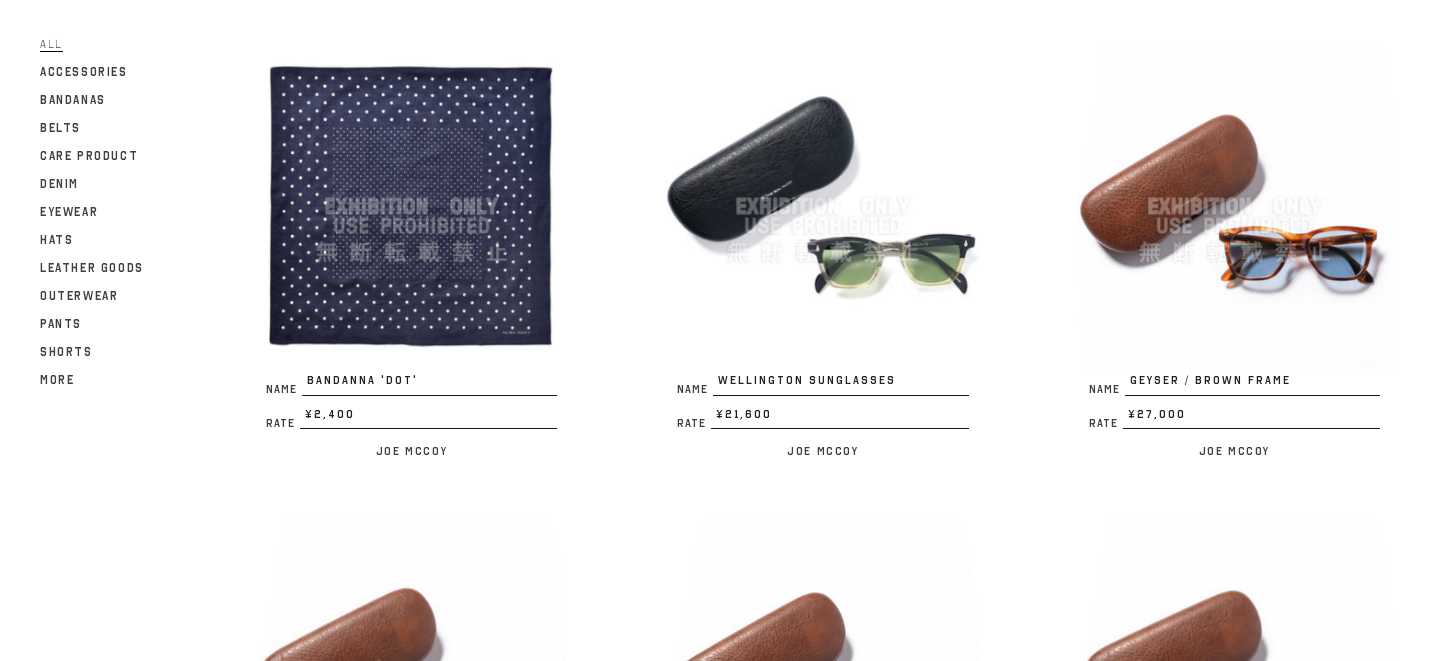 scroll, scrollTop: 246, scrollLeft: 0, axis: vertical 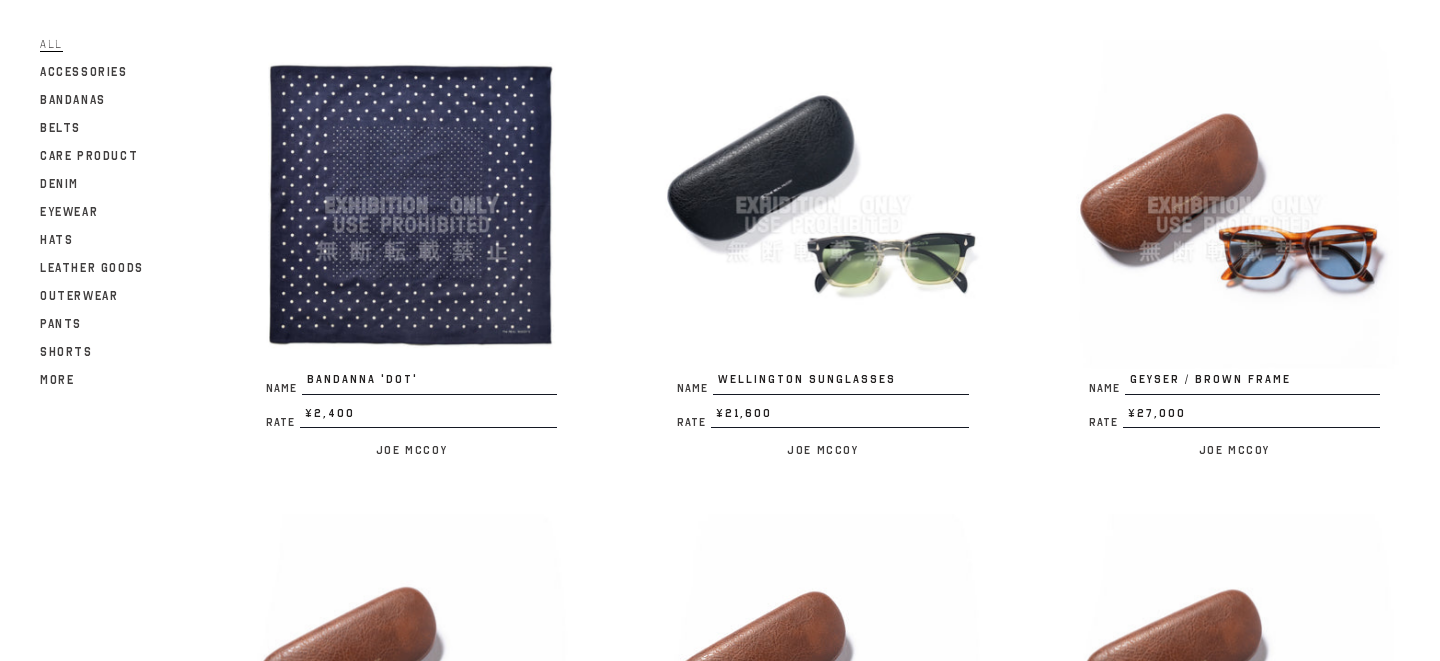 click at bounding box center (822, 205) 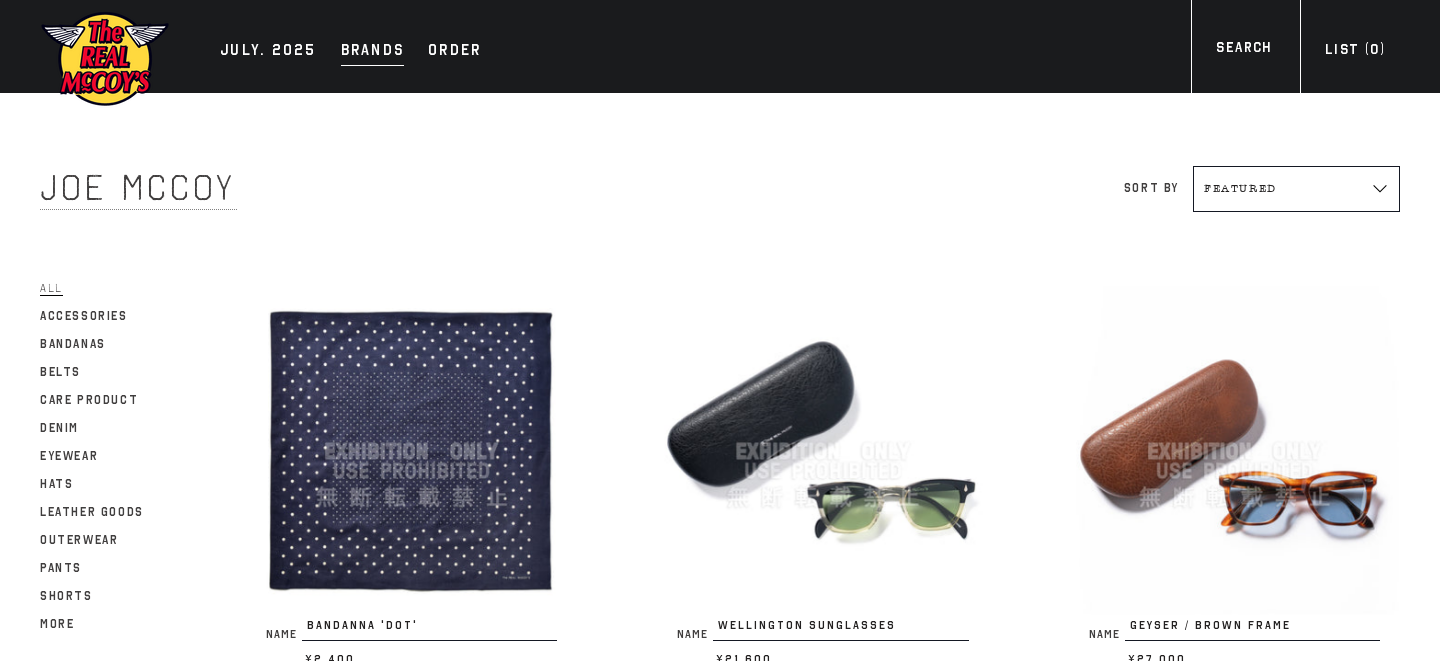 click on "Brands" at bounding box center (373, 52) 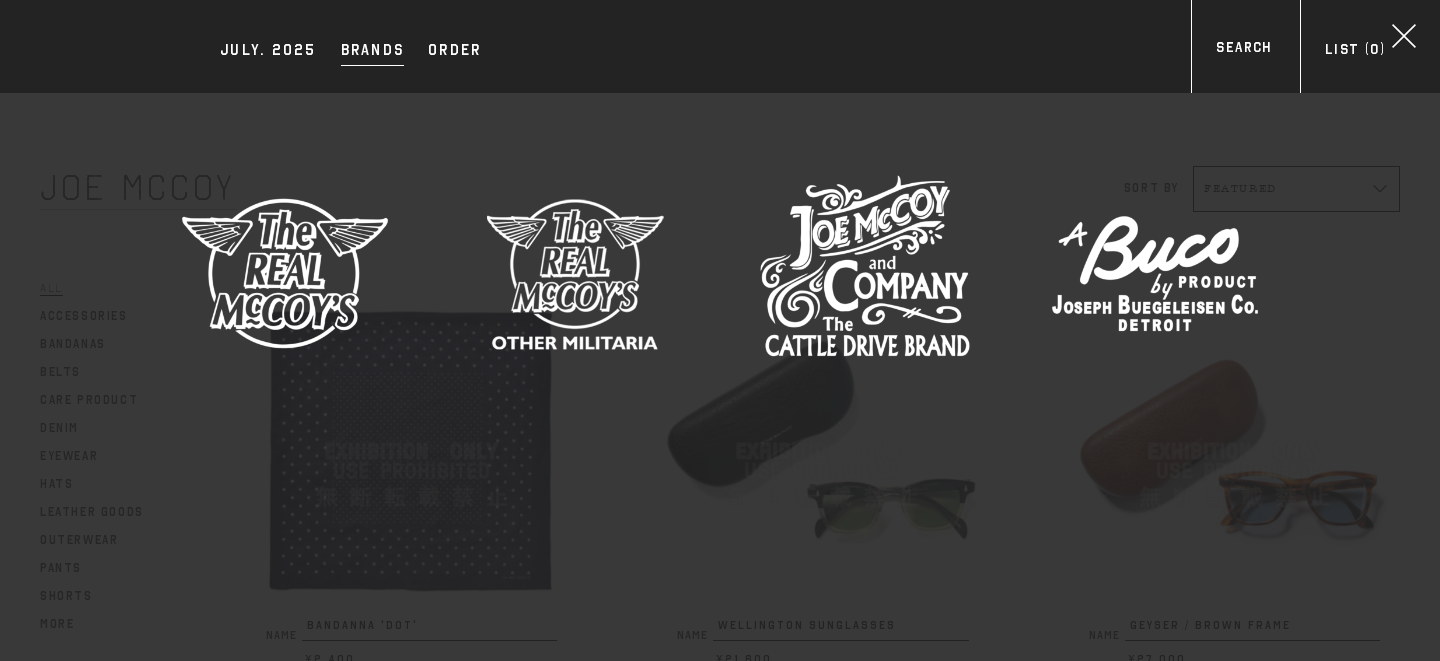 click at bounding box center (1155, 273) 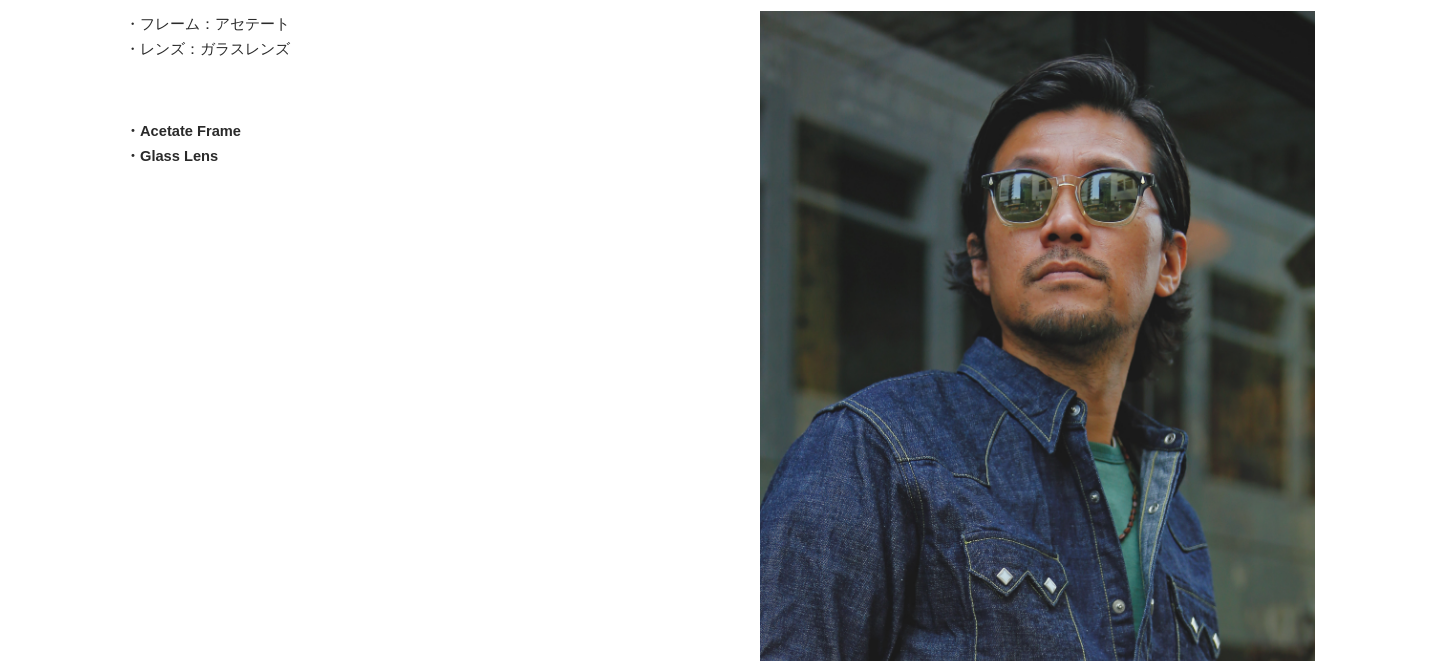 scroll, scrollTop: 0, scrollLeft: 0, axis: both 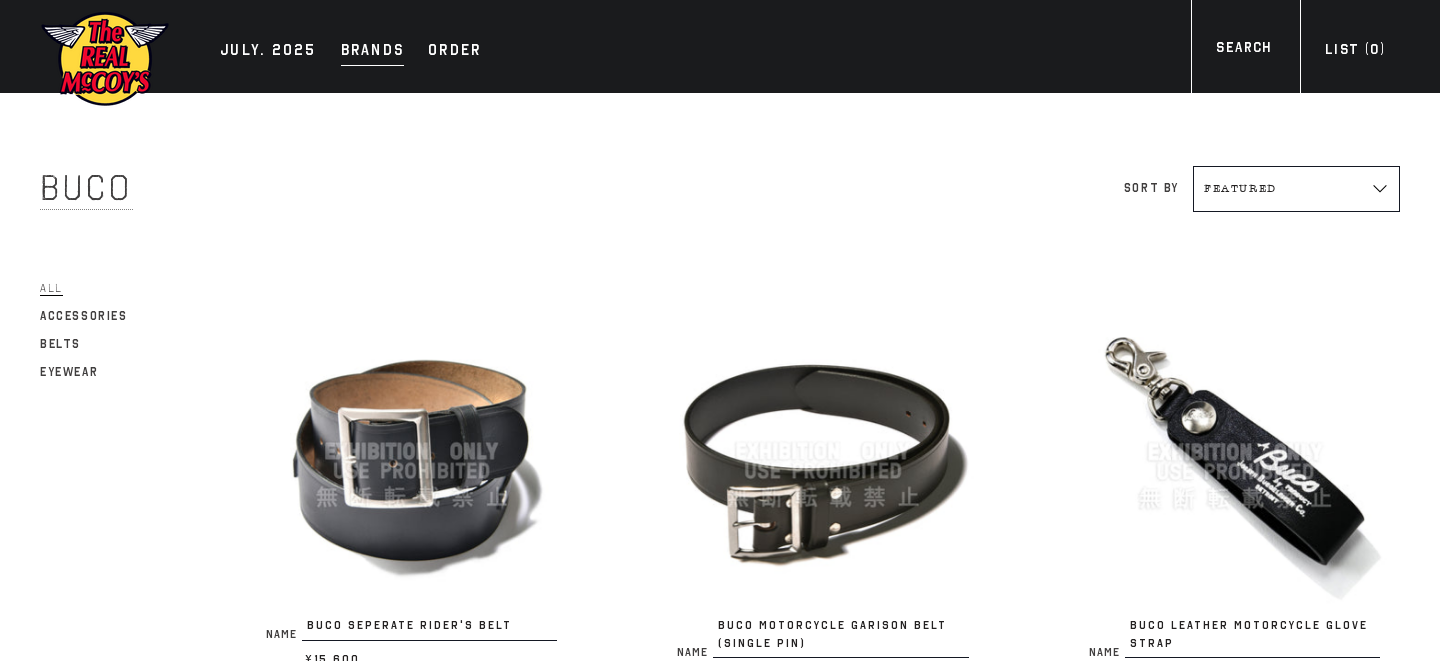click on "Brands" at bounding box center (373, 52) 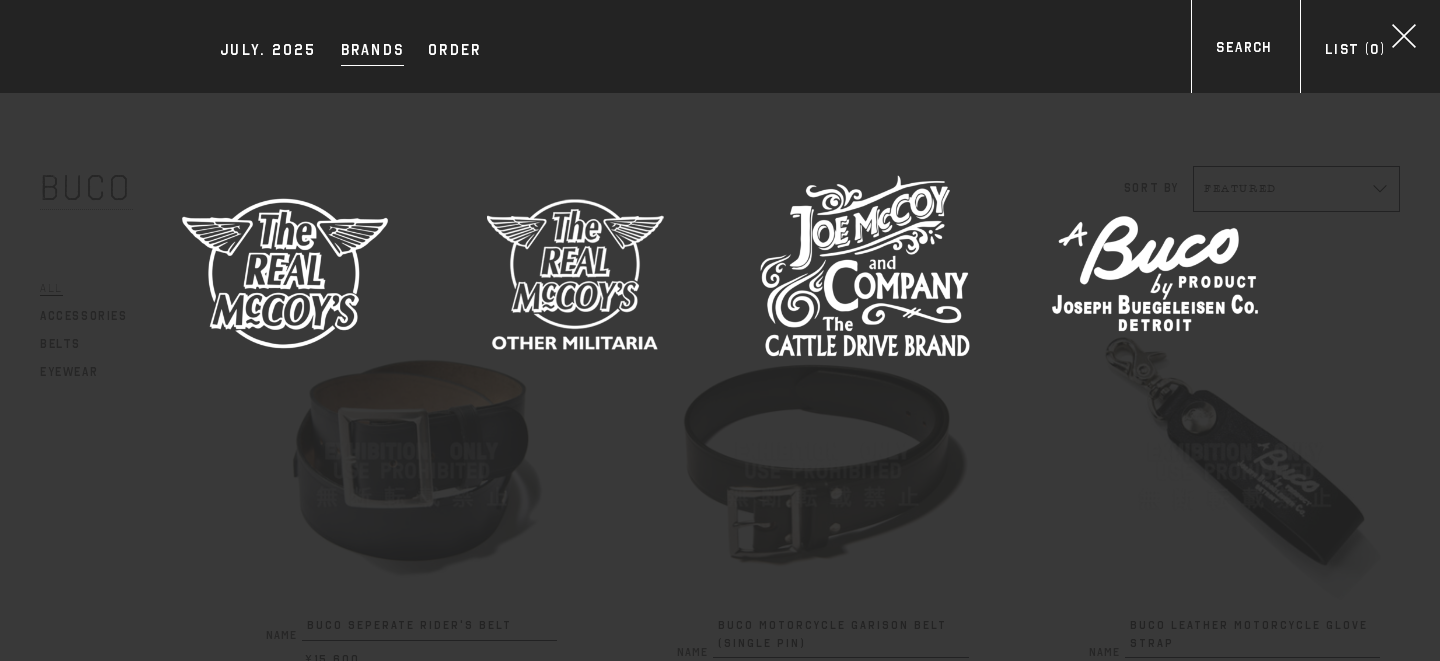 click at bounding box center (285, 273) 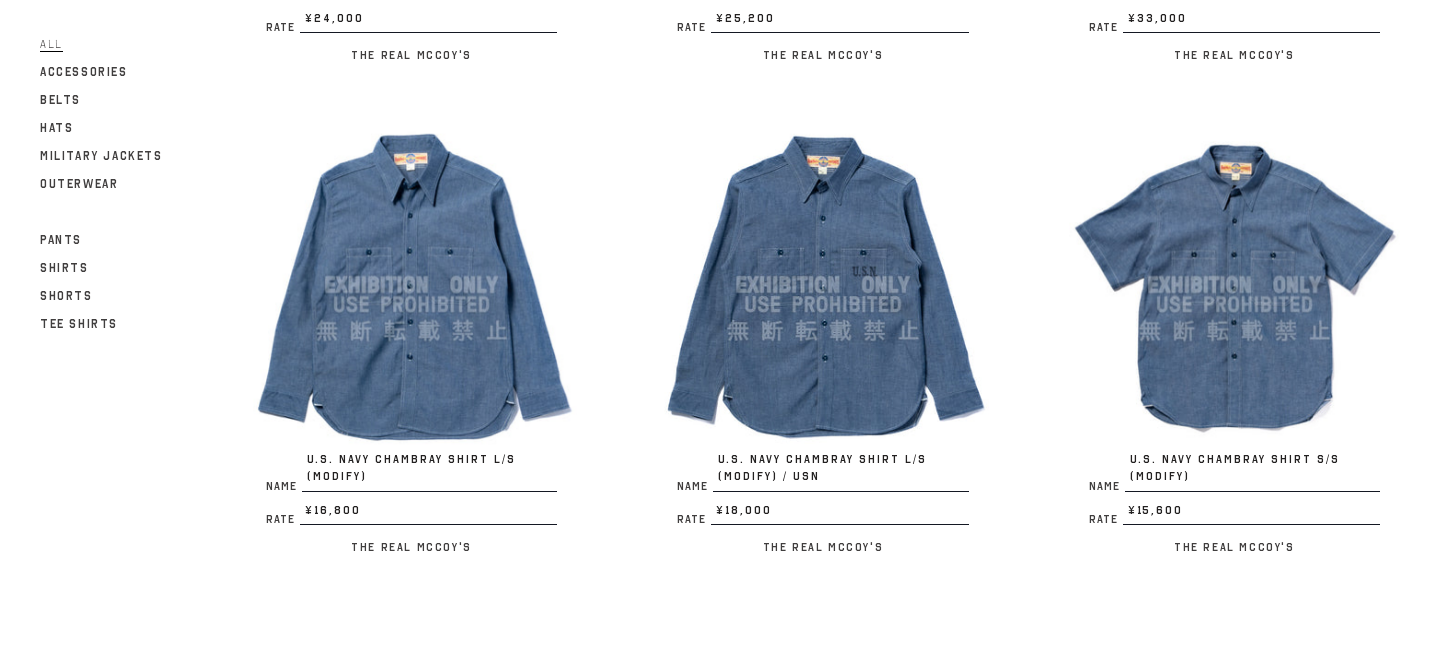 scroll, scrollTop: 3732, scrollLeft: 0, axis: vertical 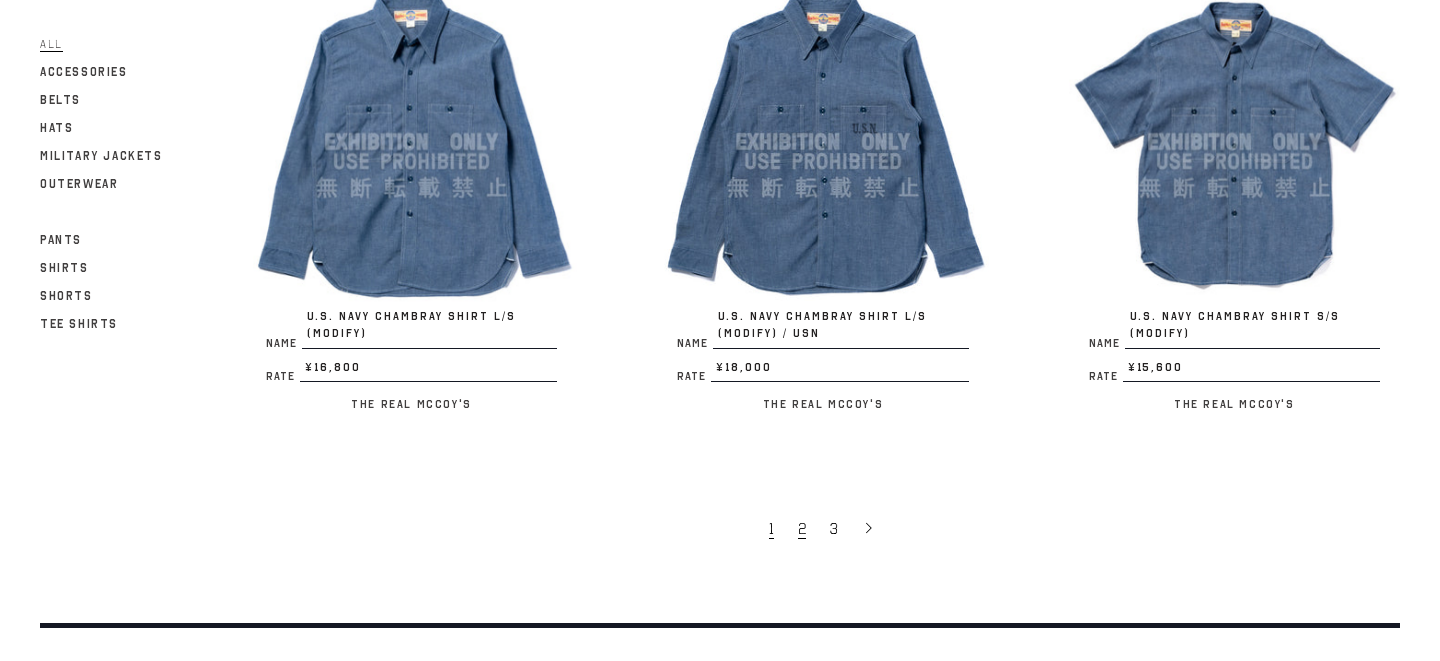 click on "2" at bounding box center (804, 528) 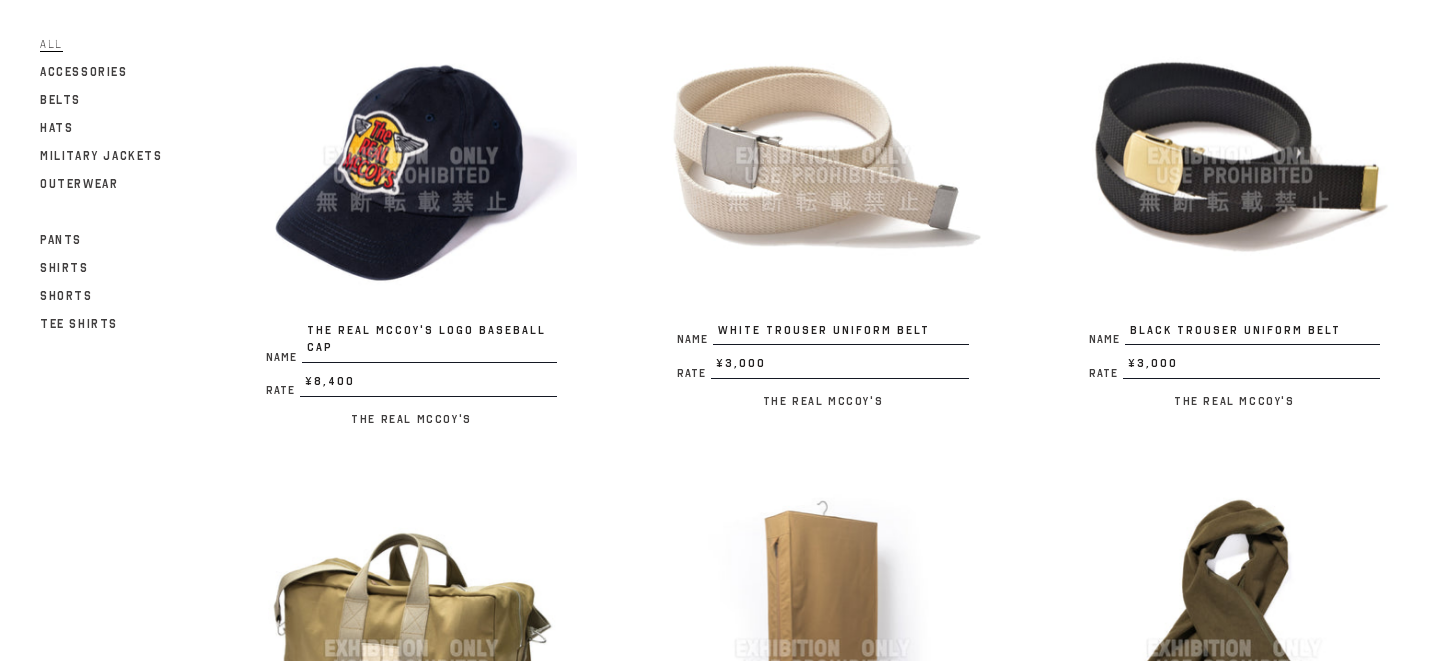 scroll, scrollTop: 4020, scrollLeft: 0, axis: vertical 